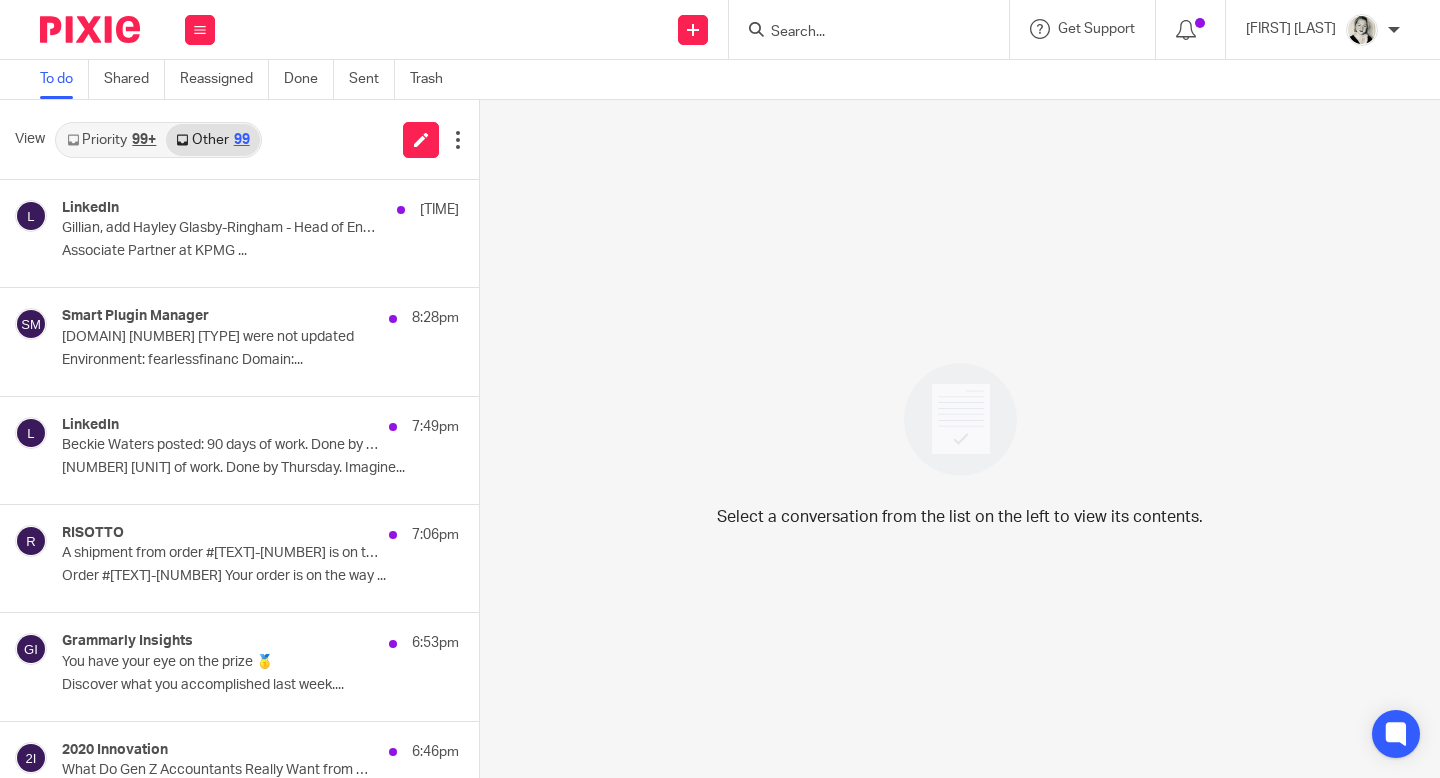 scroll, scrollTop: 0, scrollLeft: 0, axis: both 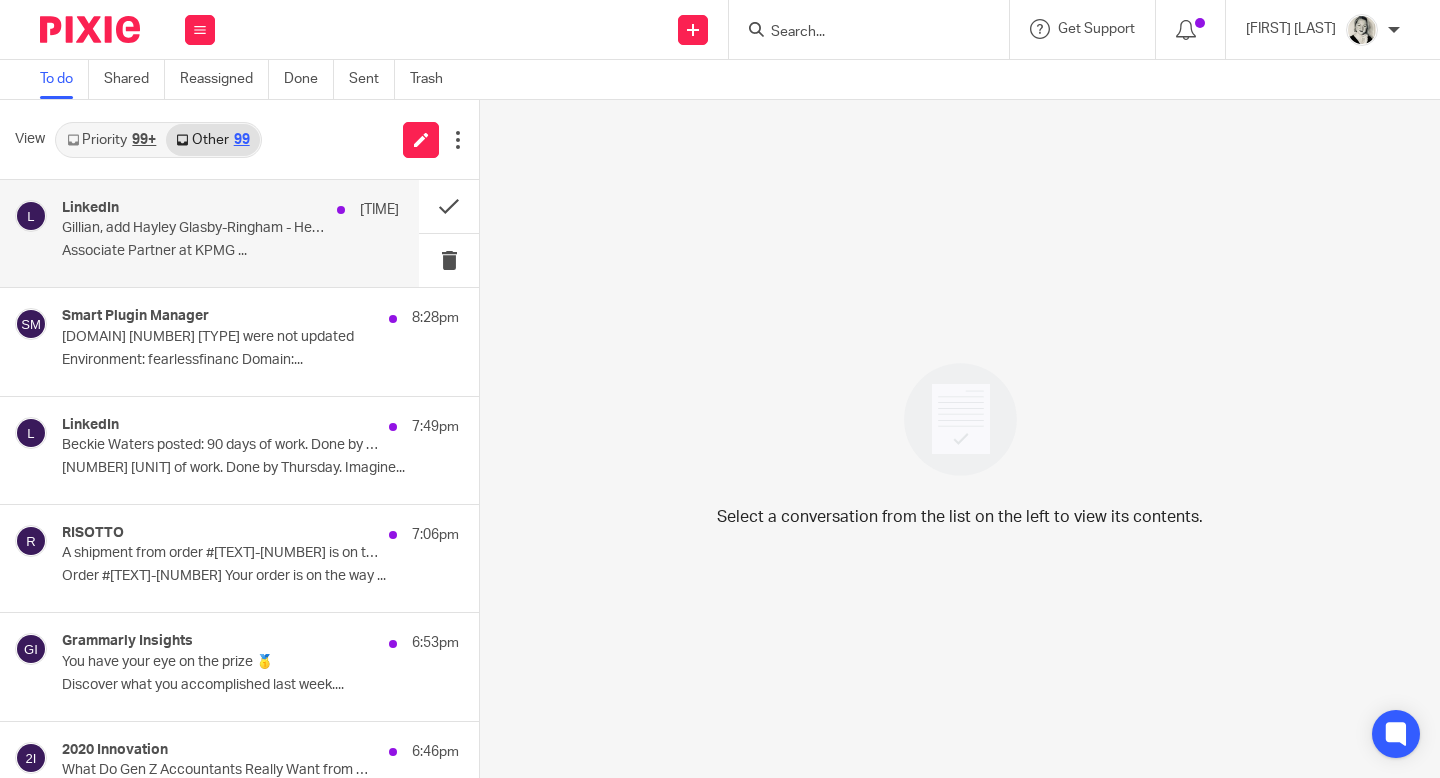 click on "LinkedIn 8:47pm Gillian, add Hayley Glasby-Ringham - Head of Enterprise Portfolio, Associate Partner 💬 Associate Partner at KPMG ..." at bounding box center (230, 233) 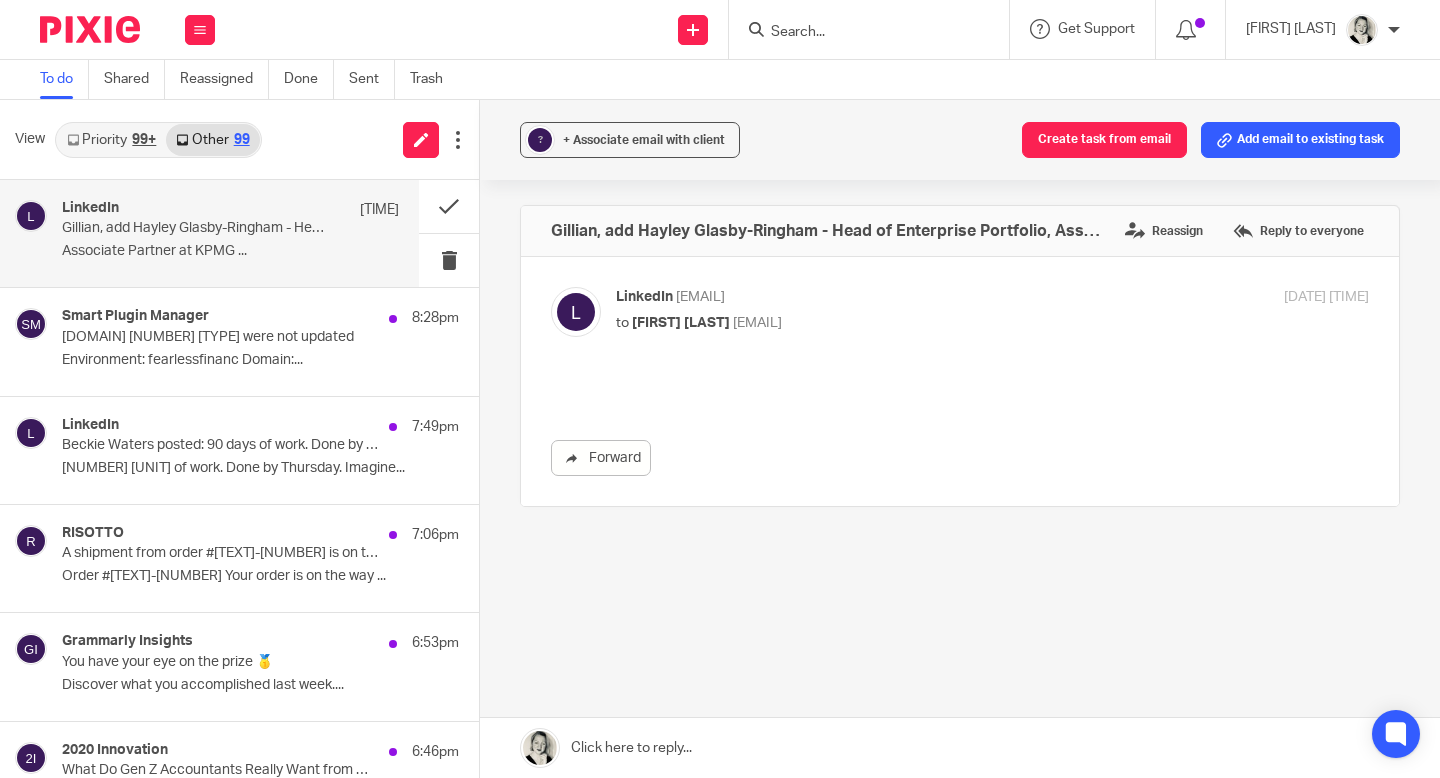 scroll, scrollTop: 0, scrollLeft: 0, axis: both 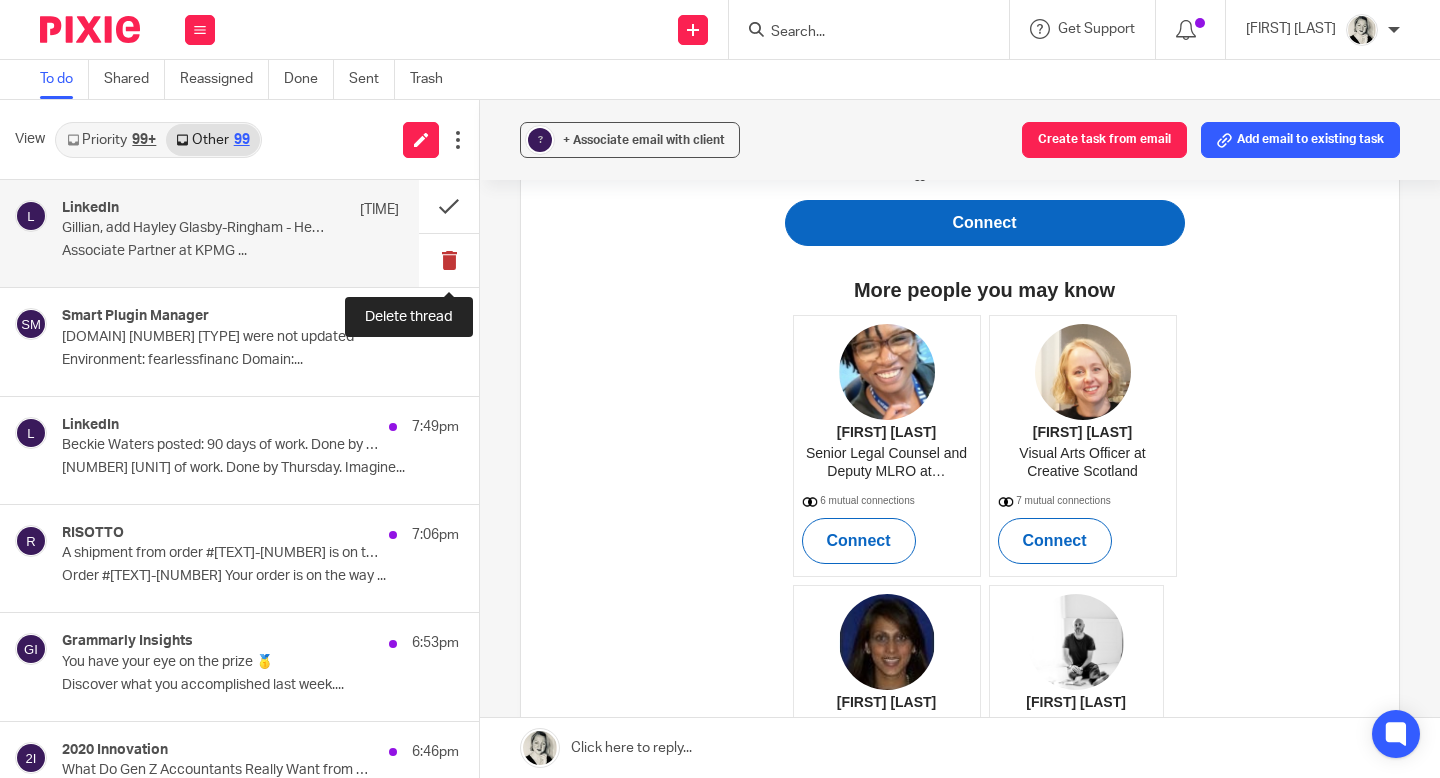 click at bounding box center [449, 260] 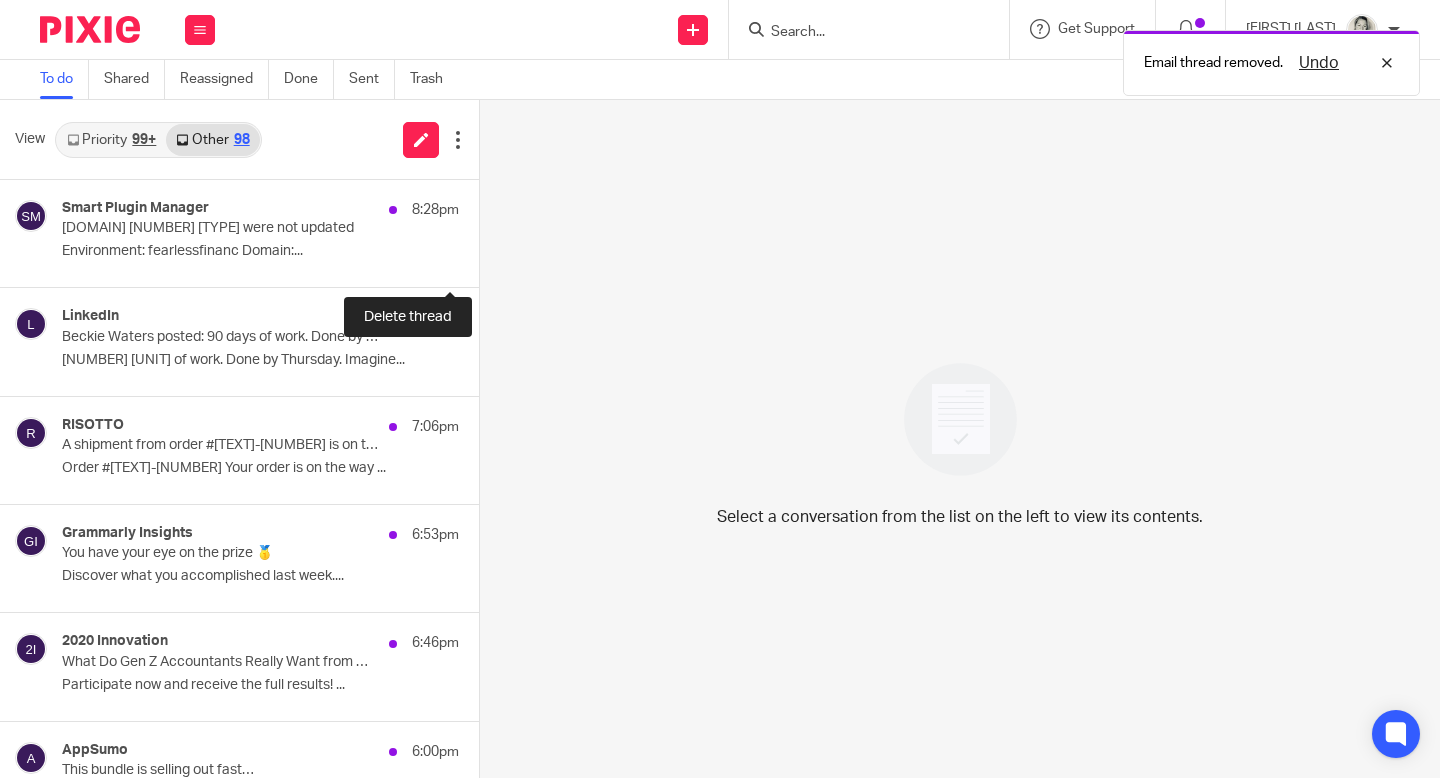click at bounding box center [487, 260] 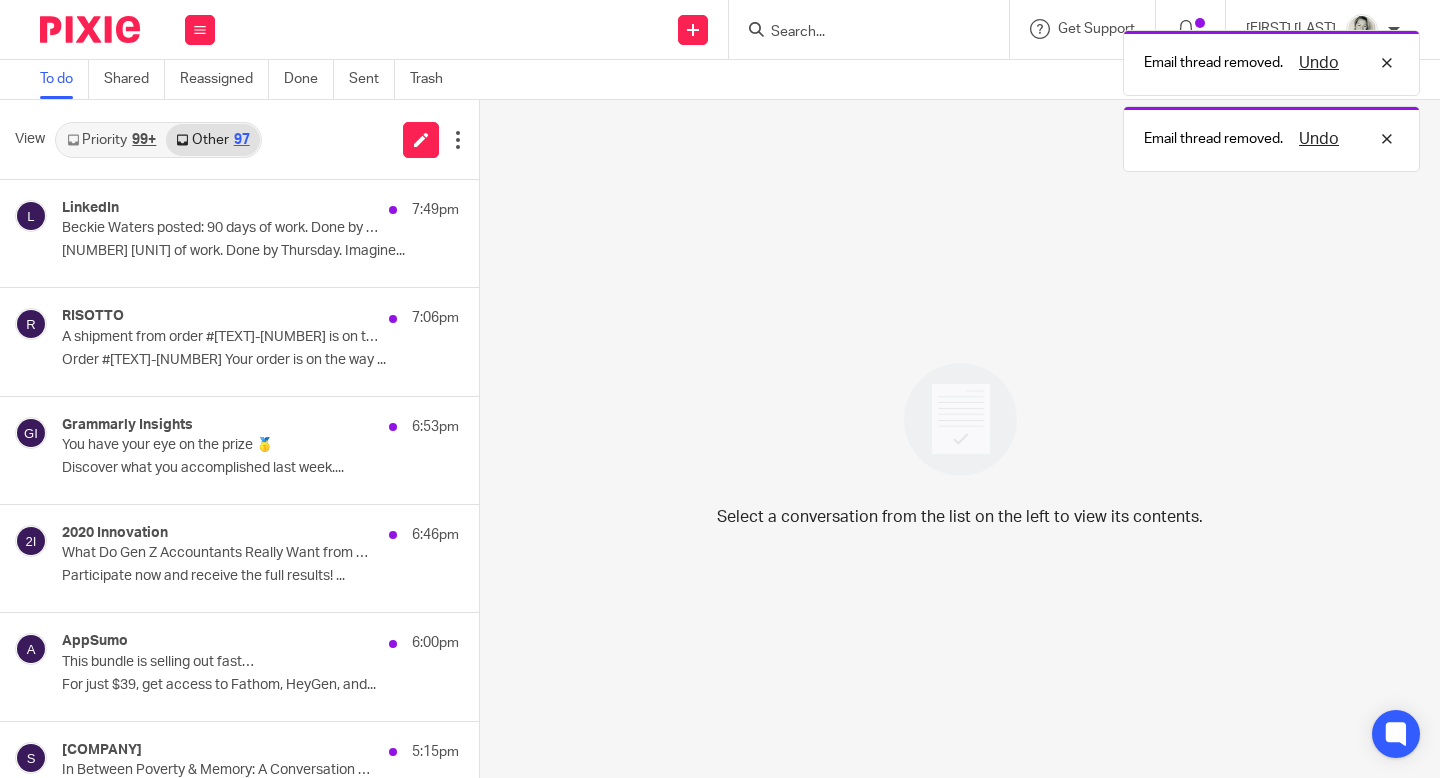 drag, startPoint x: 454, startPoint y: 258, endPoint x: 538, endPoint y: 274, distance: 85.51023 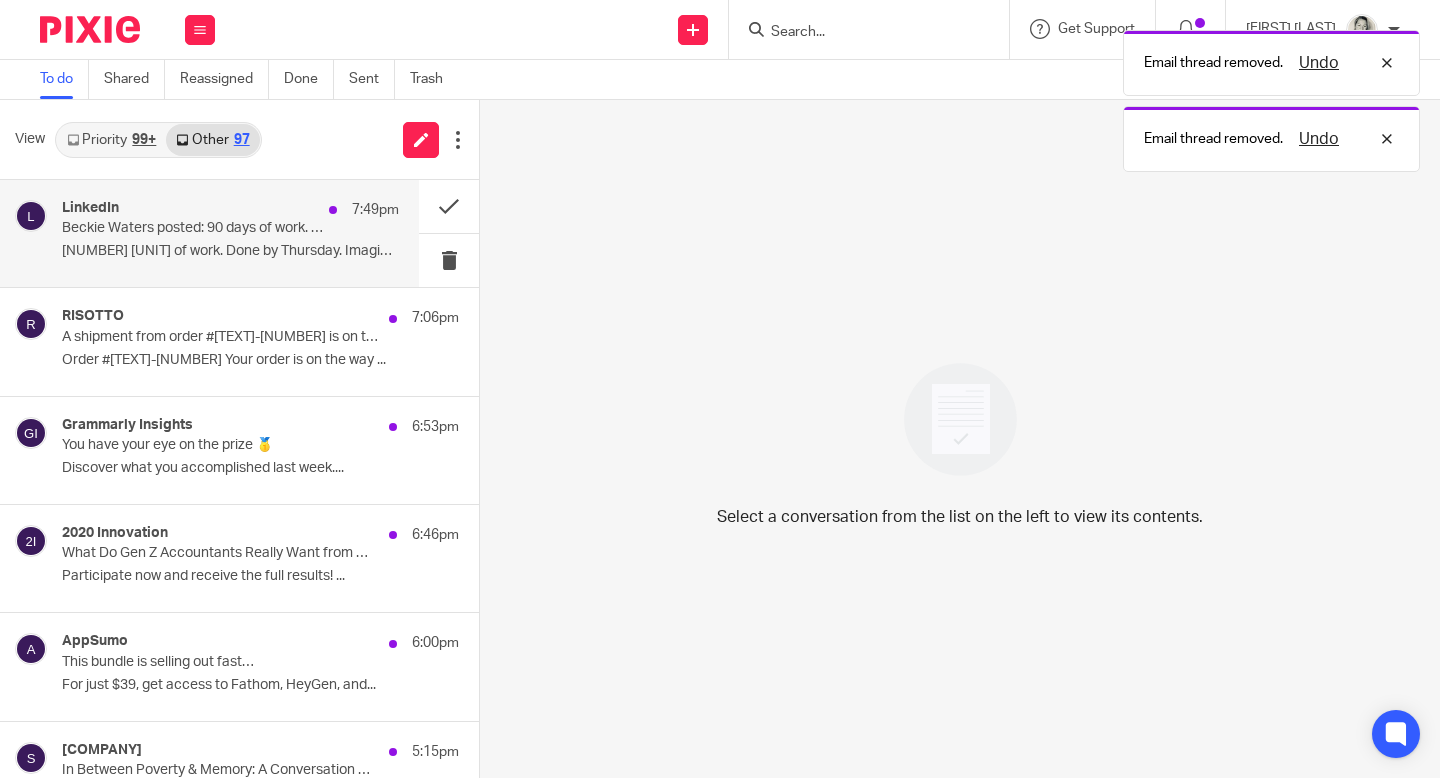 click on "Beckie Waters posted: 90 days of work. Done by Thursday. Imagine waking up this morning knowing it’s…" at bounding box center [197, 228] 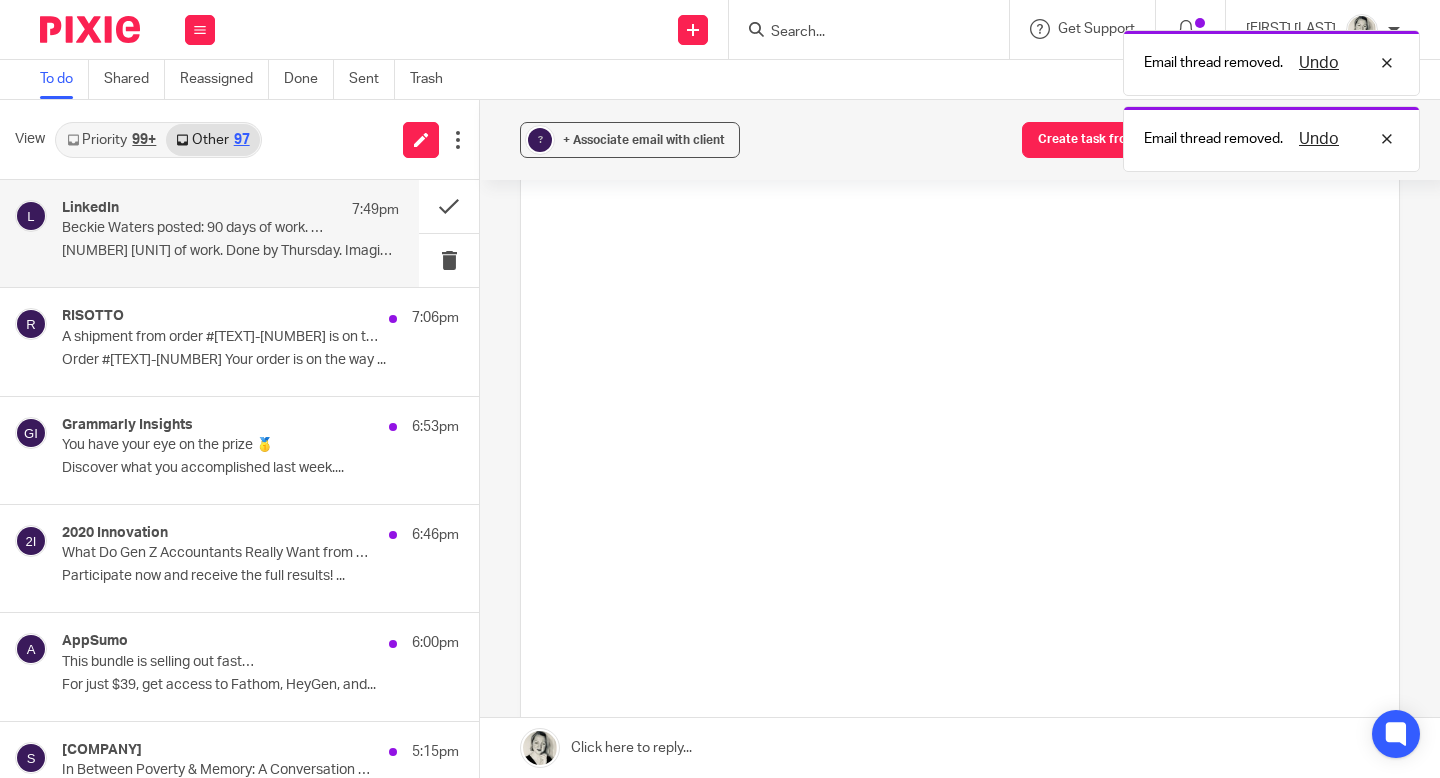 scroll, scrollTop: 0, scrollLeft: 0, axis: both 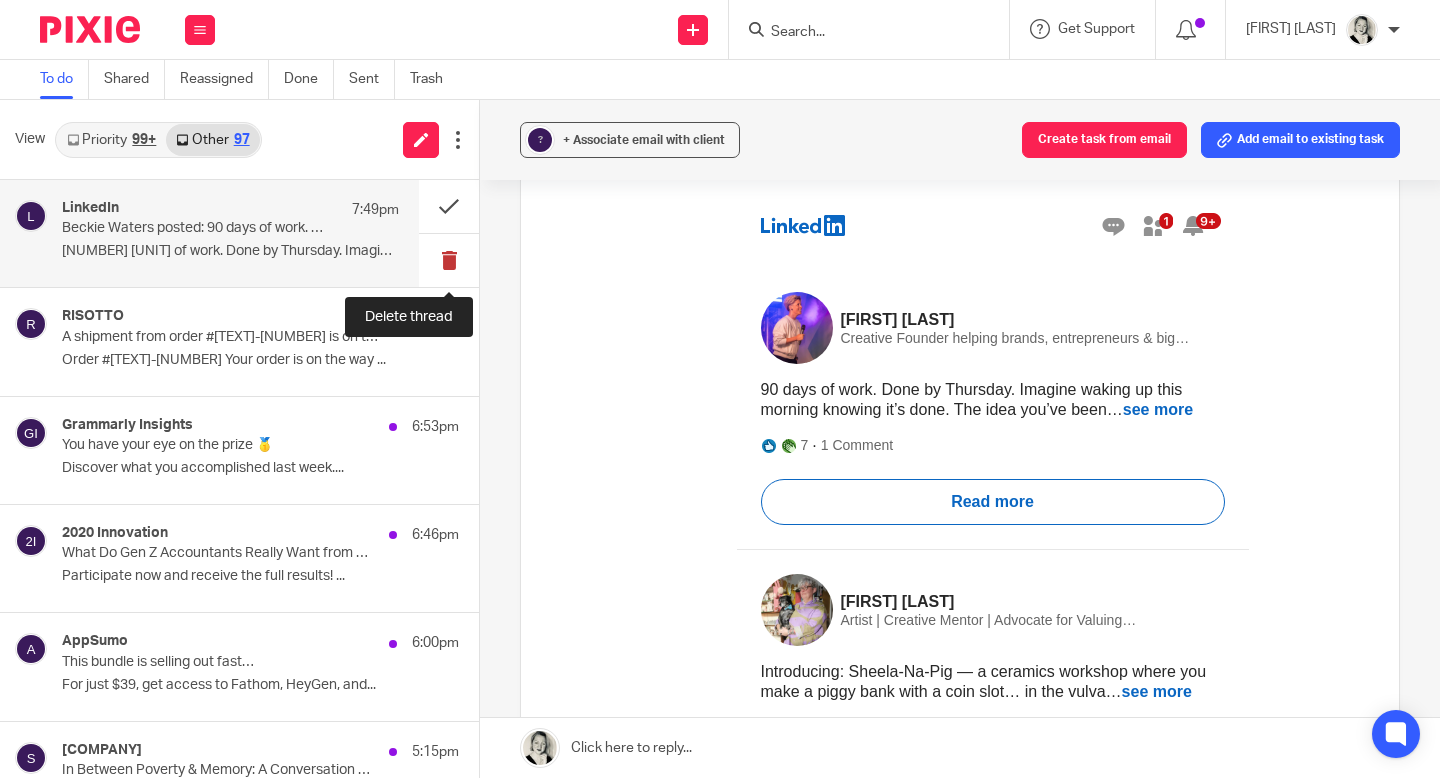 click at bounding box center (449, 260) 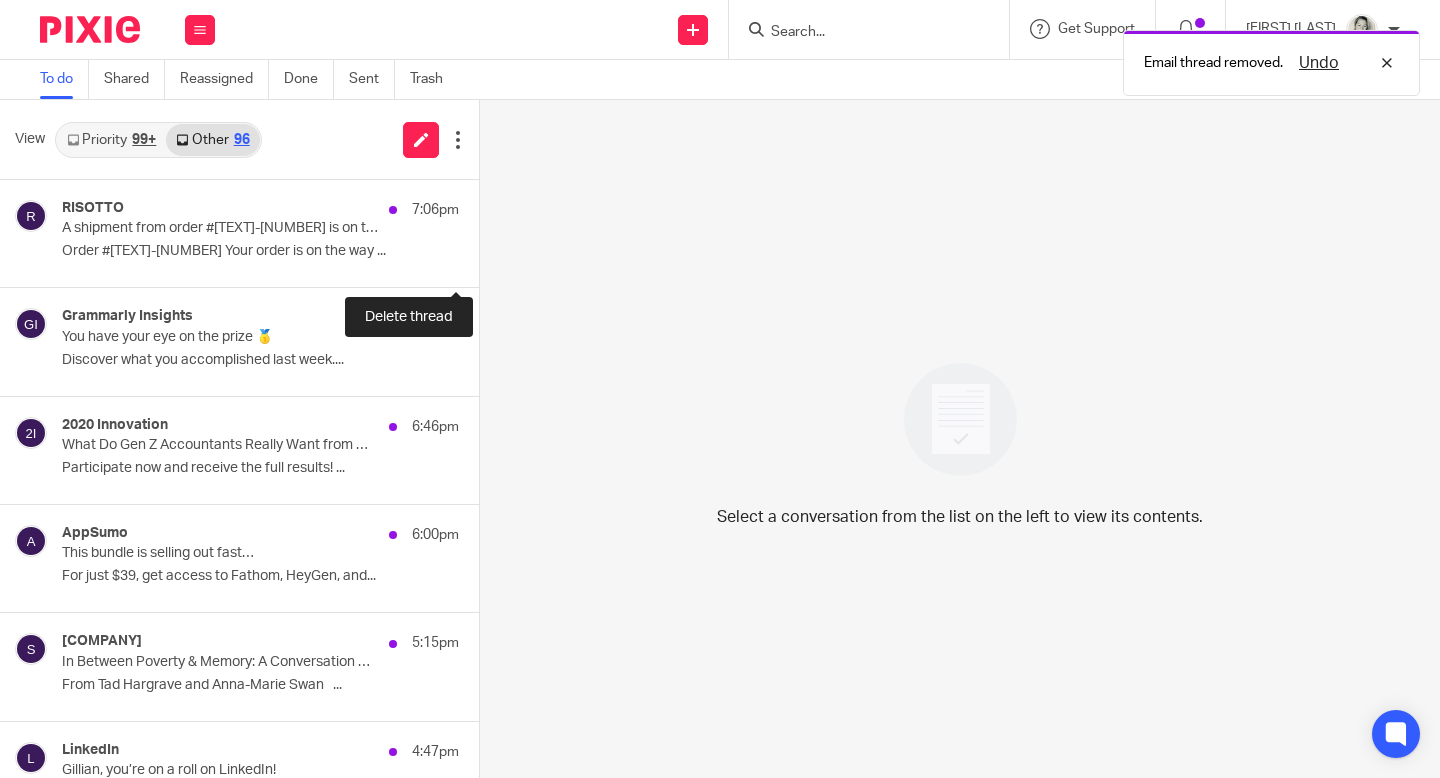 click at bounding box center [487, 260] 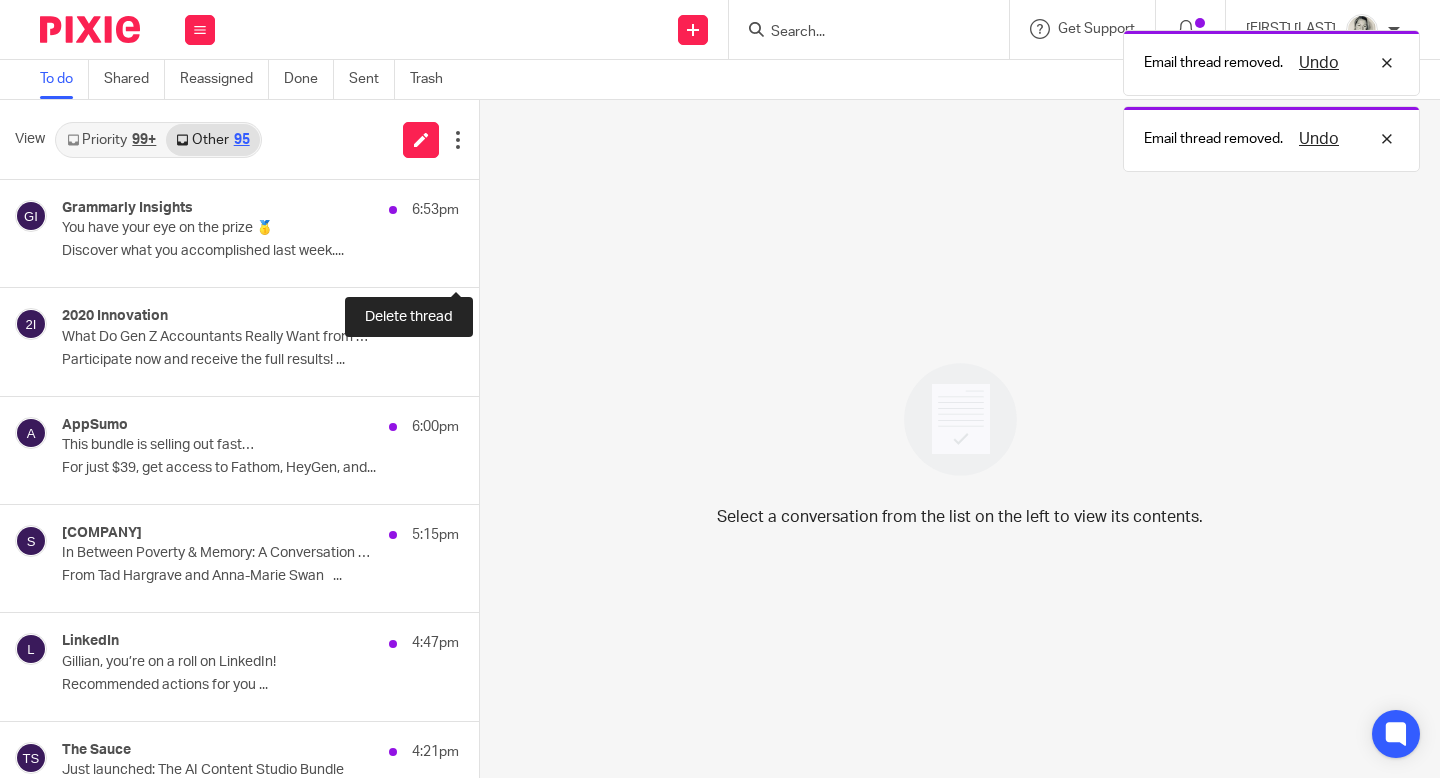 click at bounding box center [487, 260] 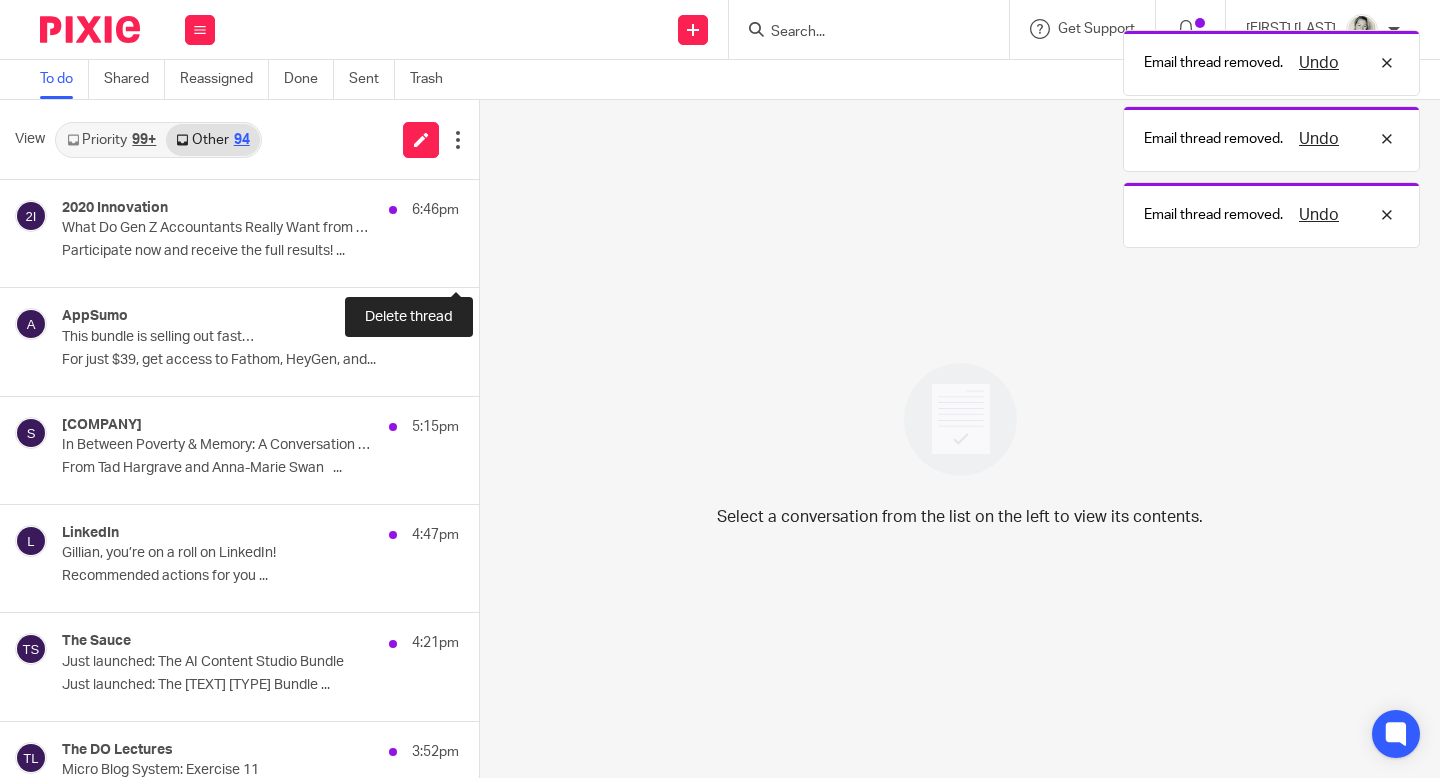click at bounding box center (487, 260) 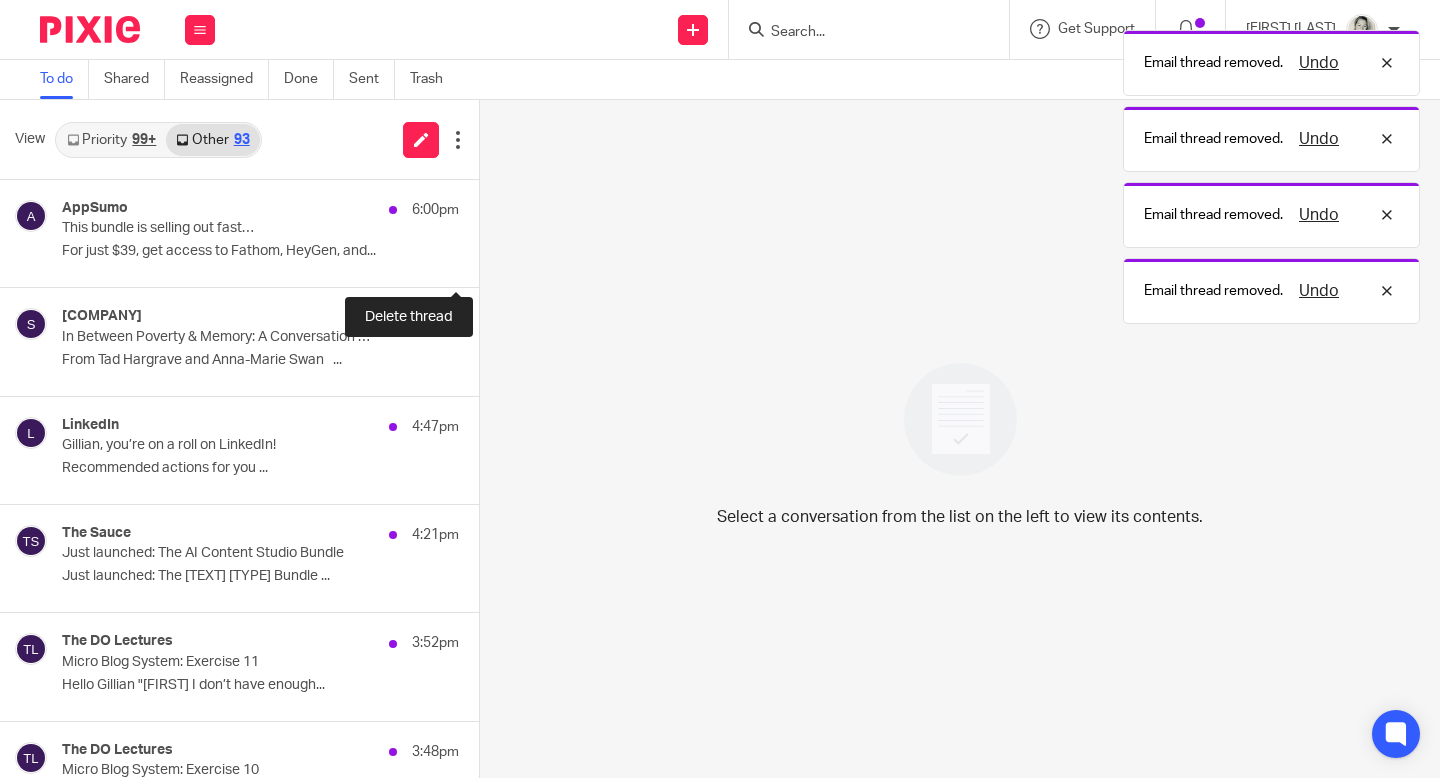 click at bounding box center (487, 260) 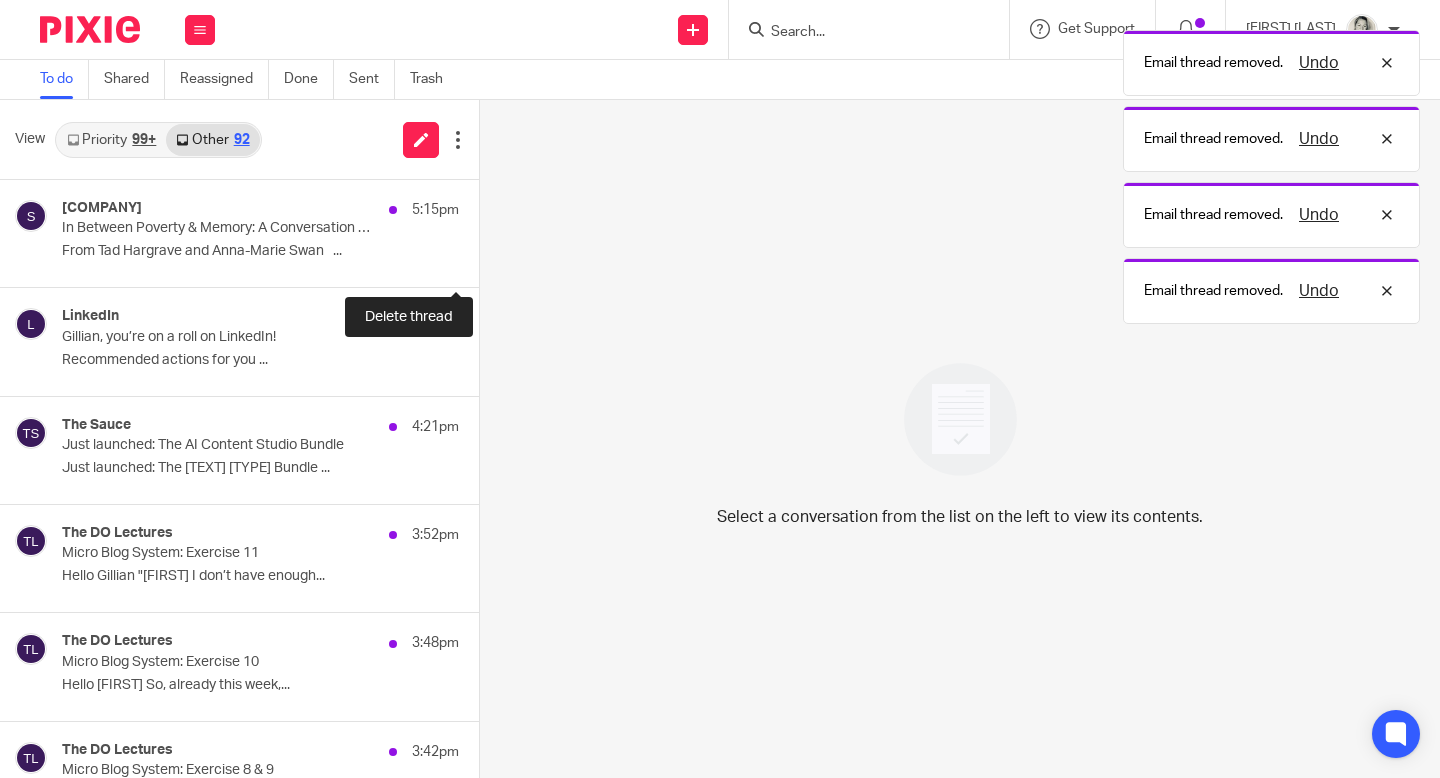 click at bounding box center (487, 260) 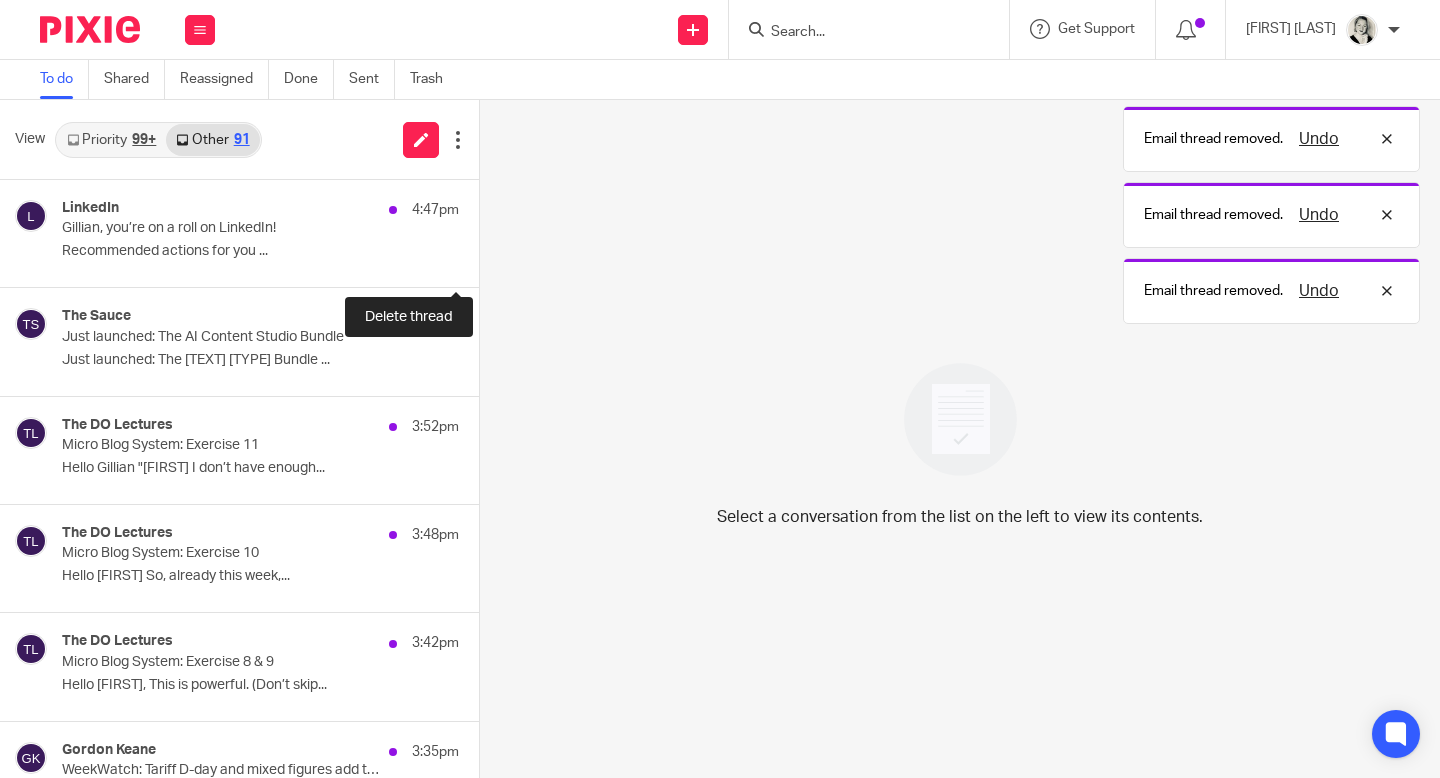 click at bounding box center (487, 260) 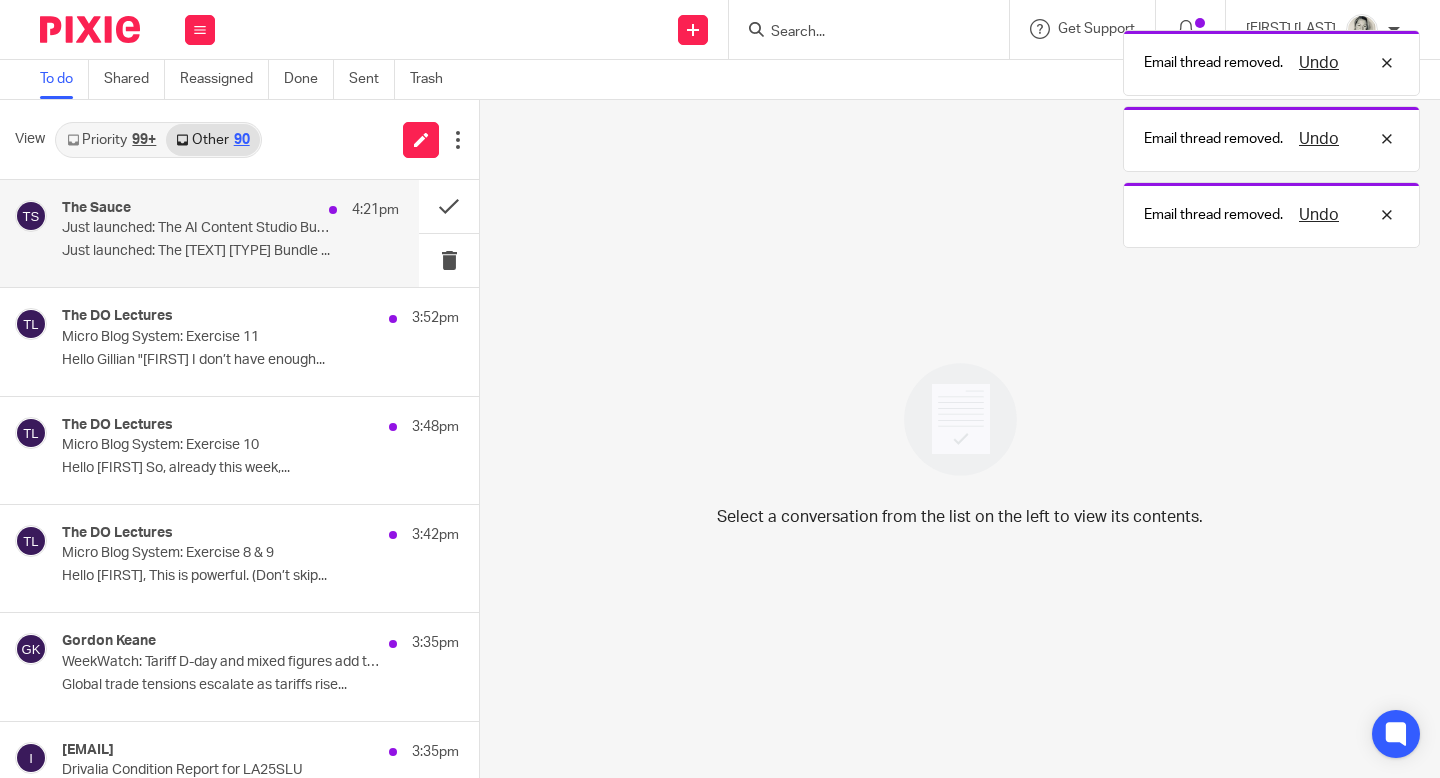 click on "Just launched: The [TEXT] [TYPE] Bundle   ..." at bounding box center [230, 251] 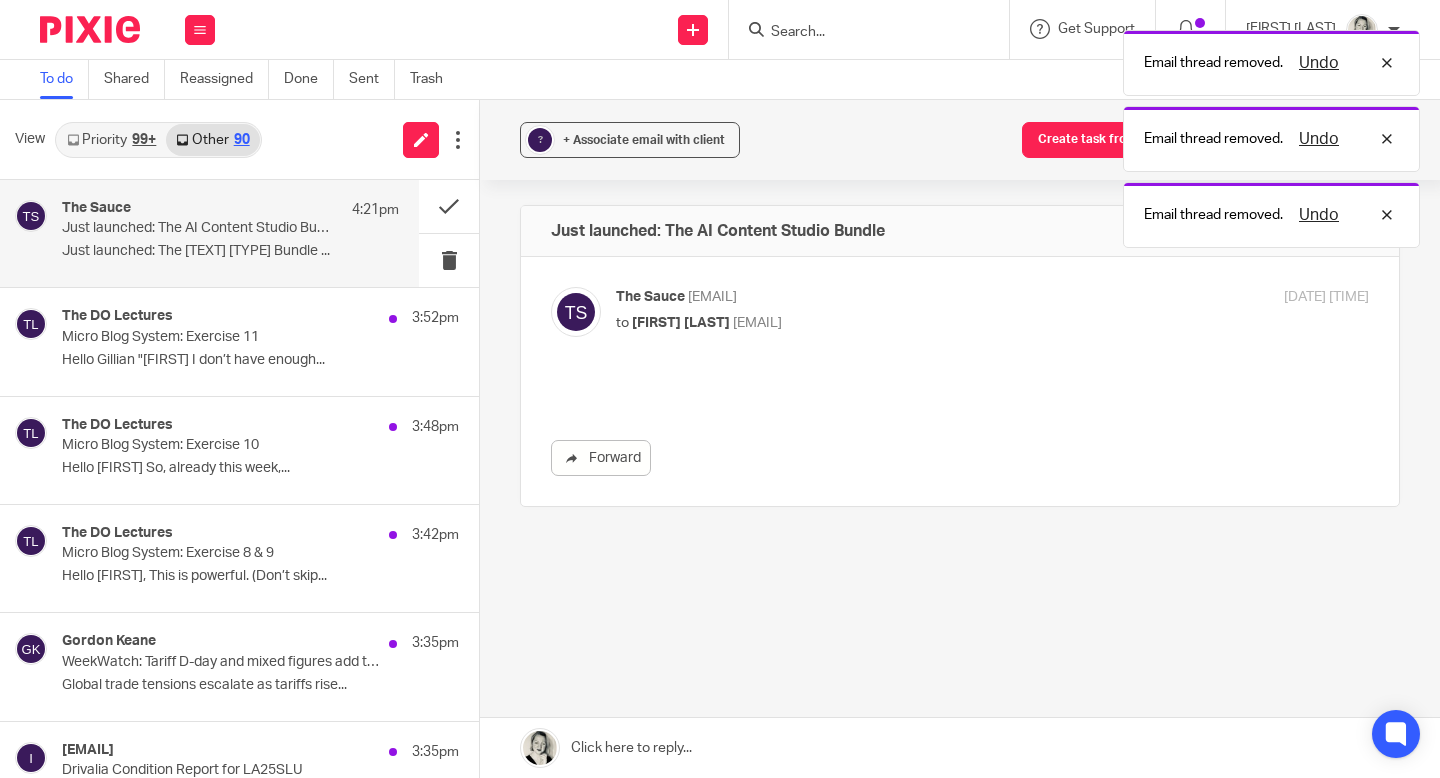 scroll, scrollTop: 0, scrollLeft: 0, axis: both 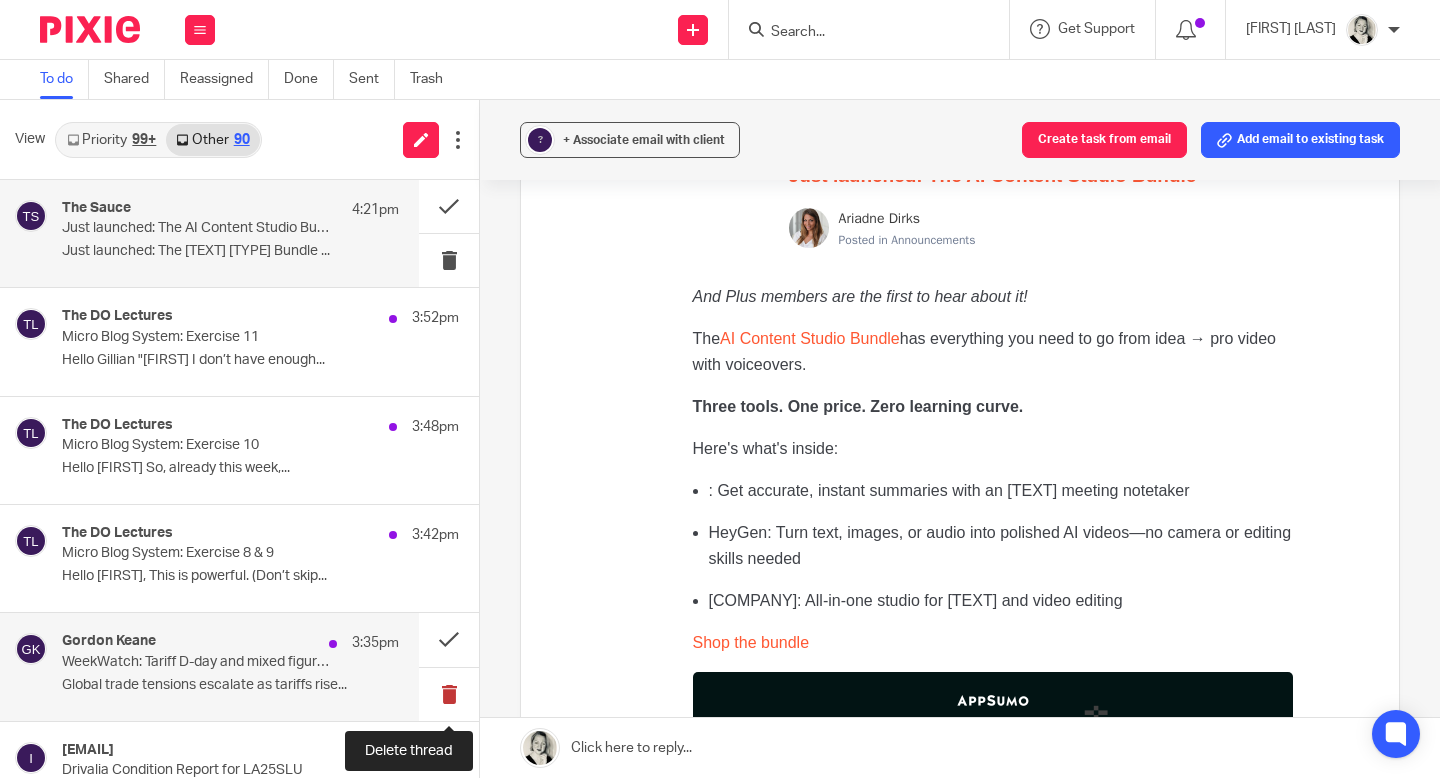 click at bounding box center (449, 694) 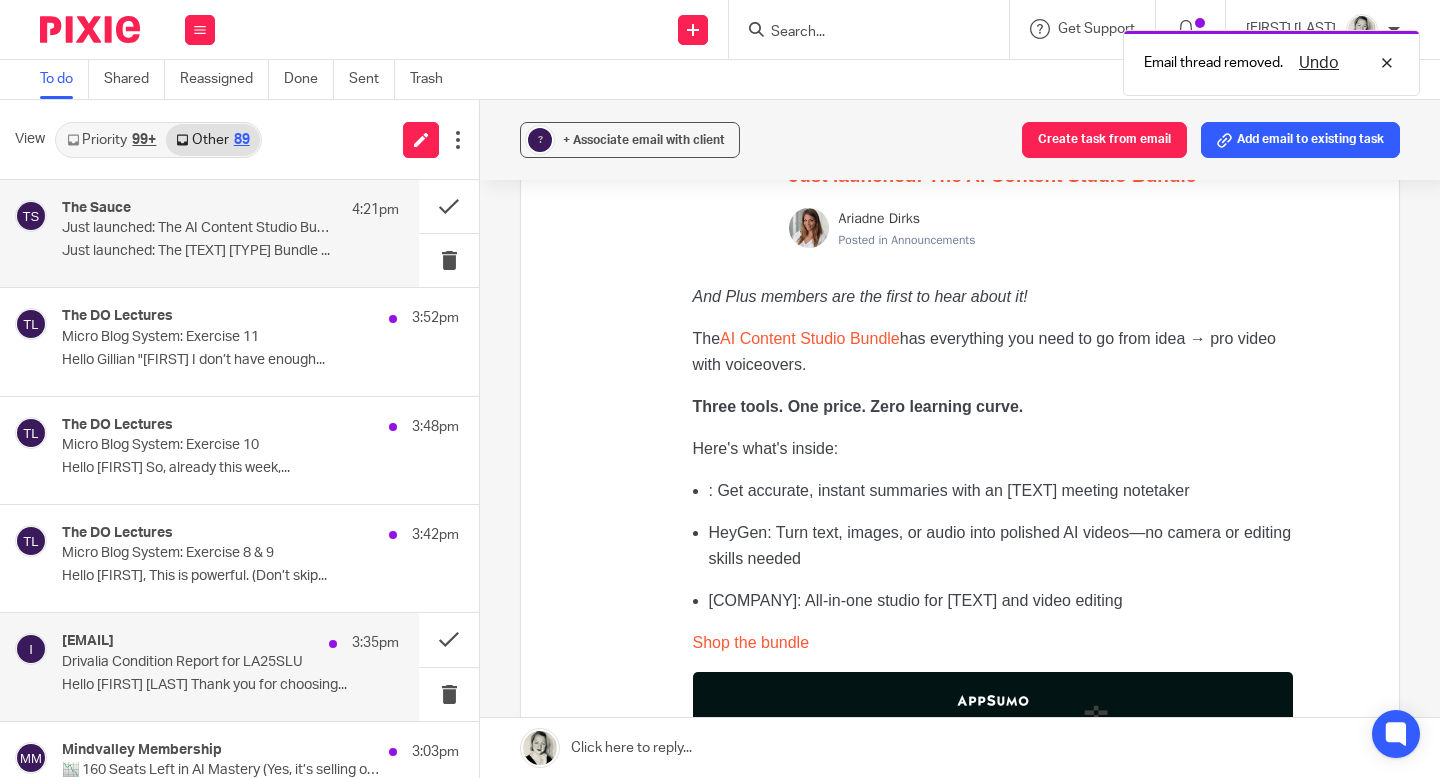 click on "[EMAIL]
[TIME] [COMPANY] Condition Report for [TEXT] Hello [FIRST] [LAST] Thank you for choosing..." at bounding box center (230, 666) 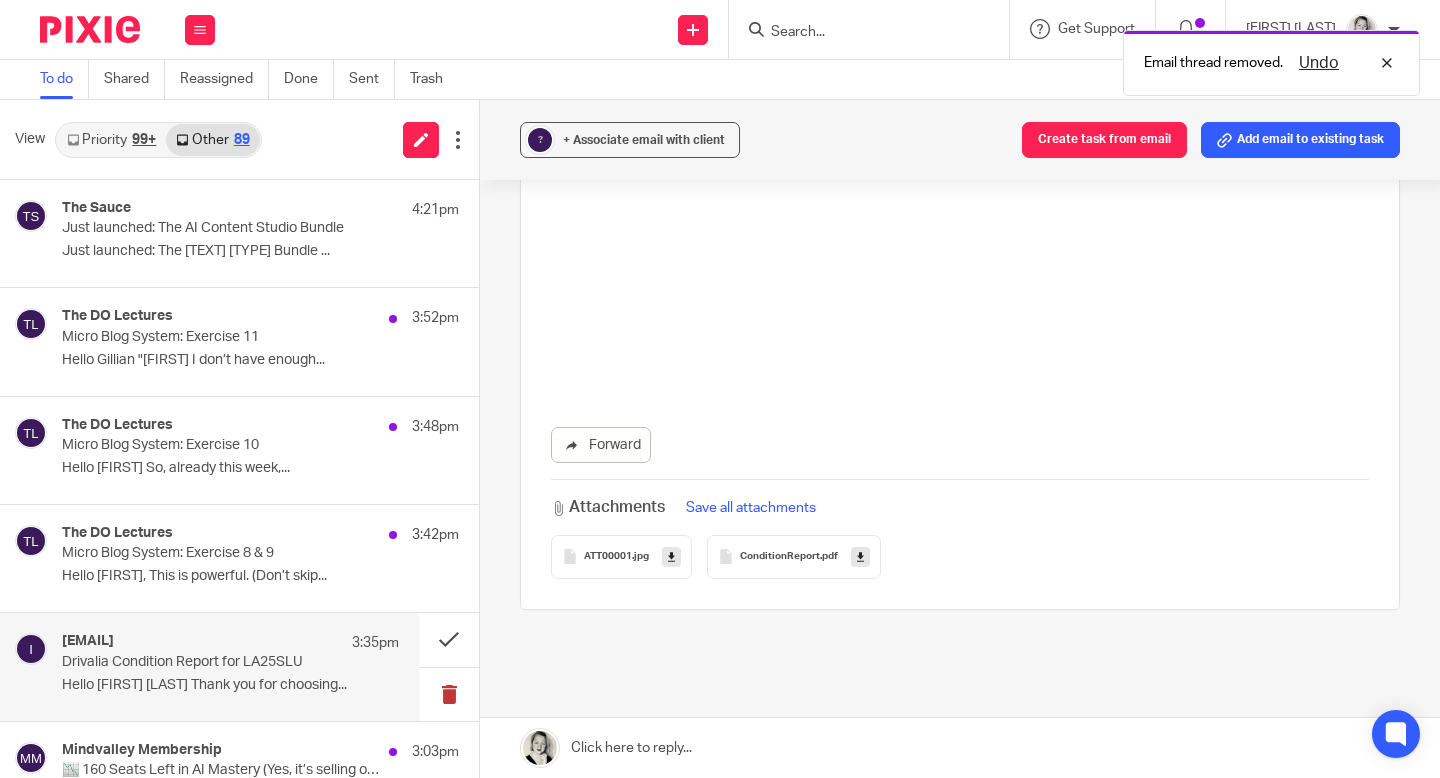 scroll, scrollTop: 0, scrollLeft: 0, axis: both 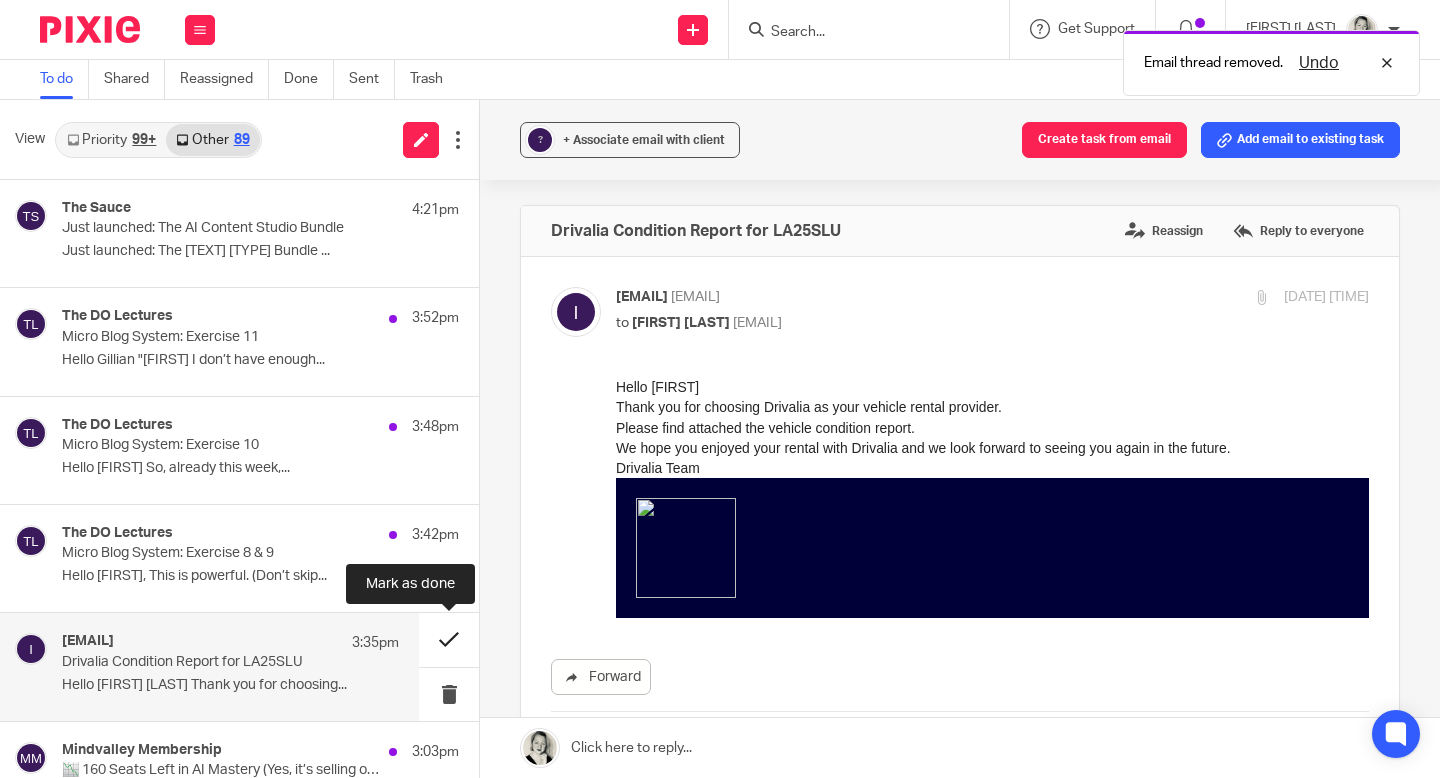 click at bounding box center [449, 639] 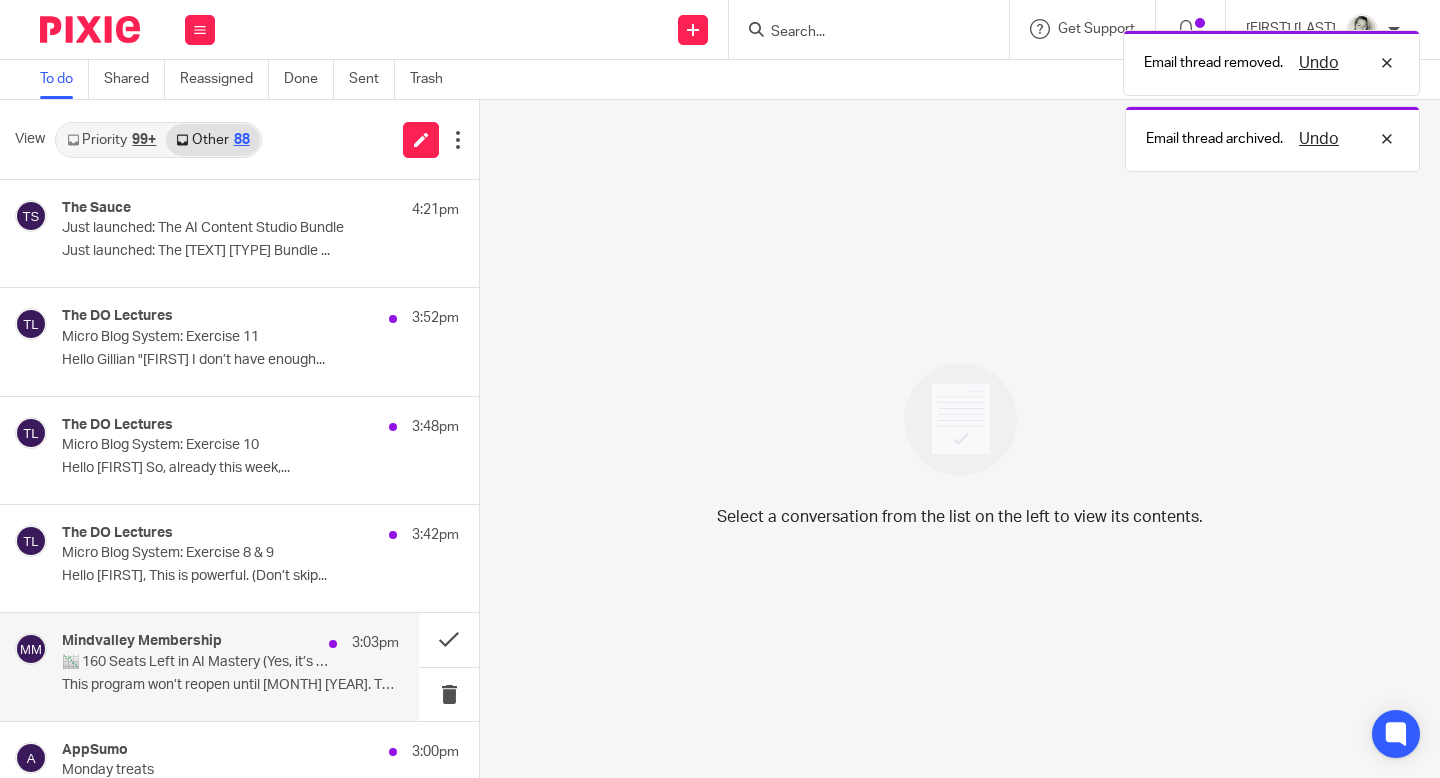 scroll, scrollTop: 270, scrollLeft: 0, axis: vertical 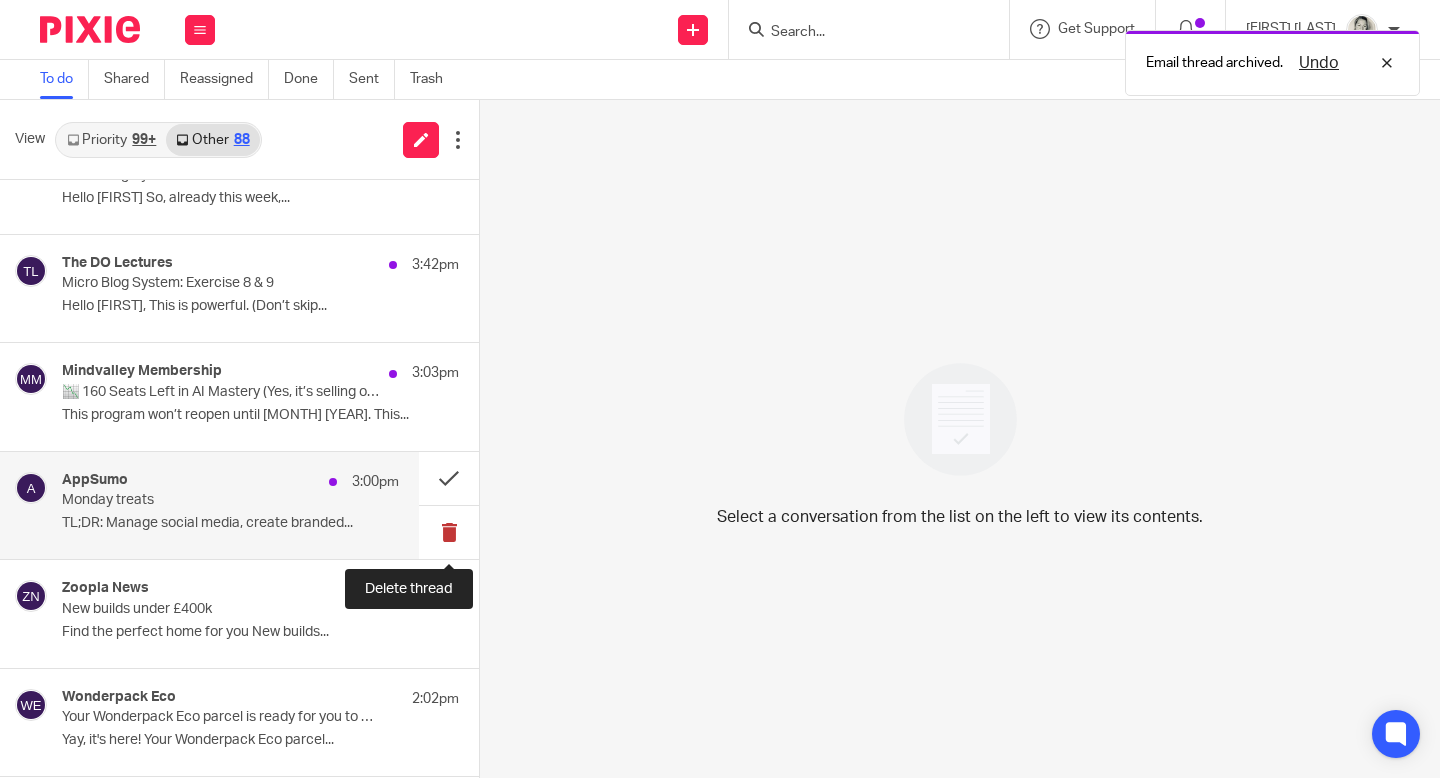click at bounding box center [449, 532] 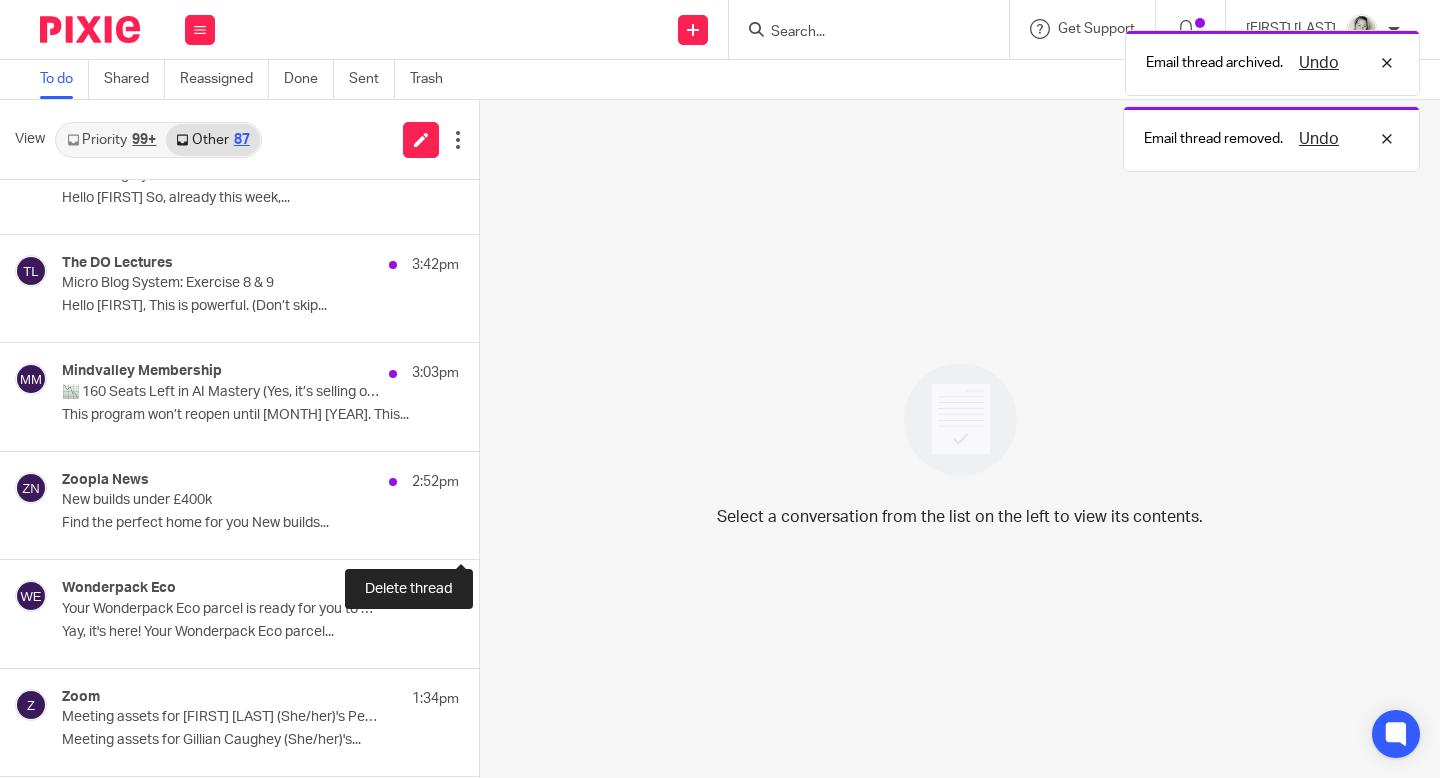 click at bounding box center [487, 532] 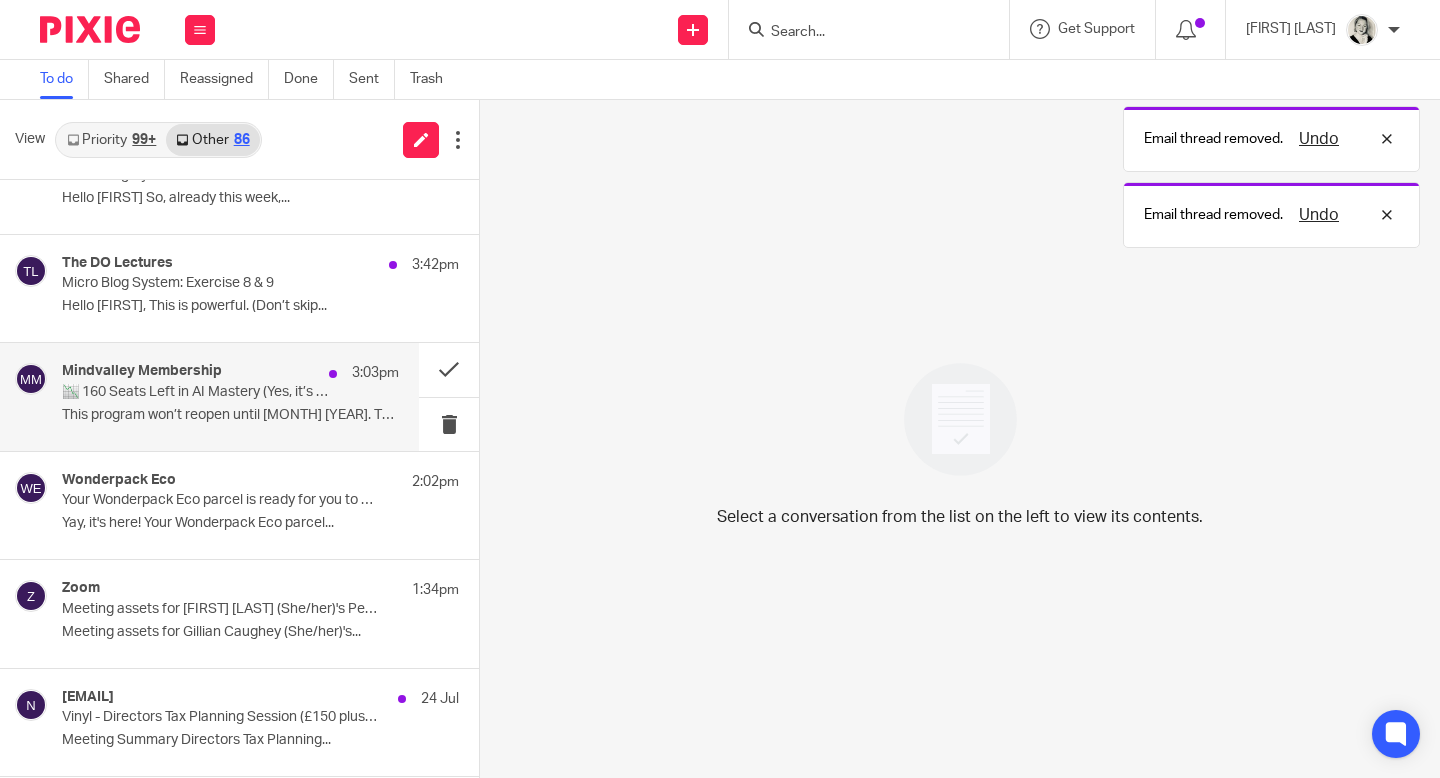 click on "Mindvalley Membership
3:03pm   📉 160 Seats Left in AI Mastery (Yes, it’s selling out fast)   This program won’t reopen until July 2026. This..." at bounding box center [230, 396] 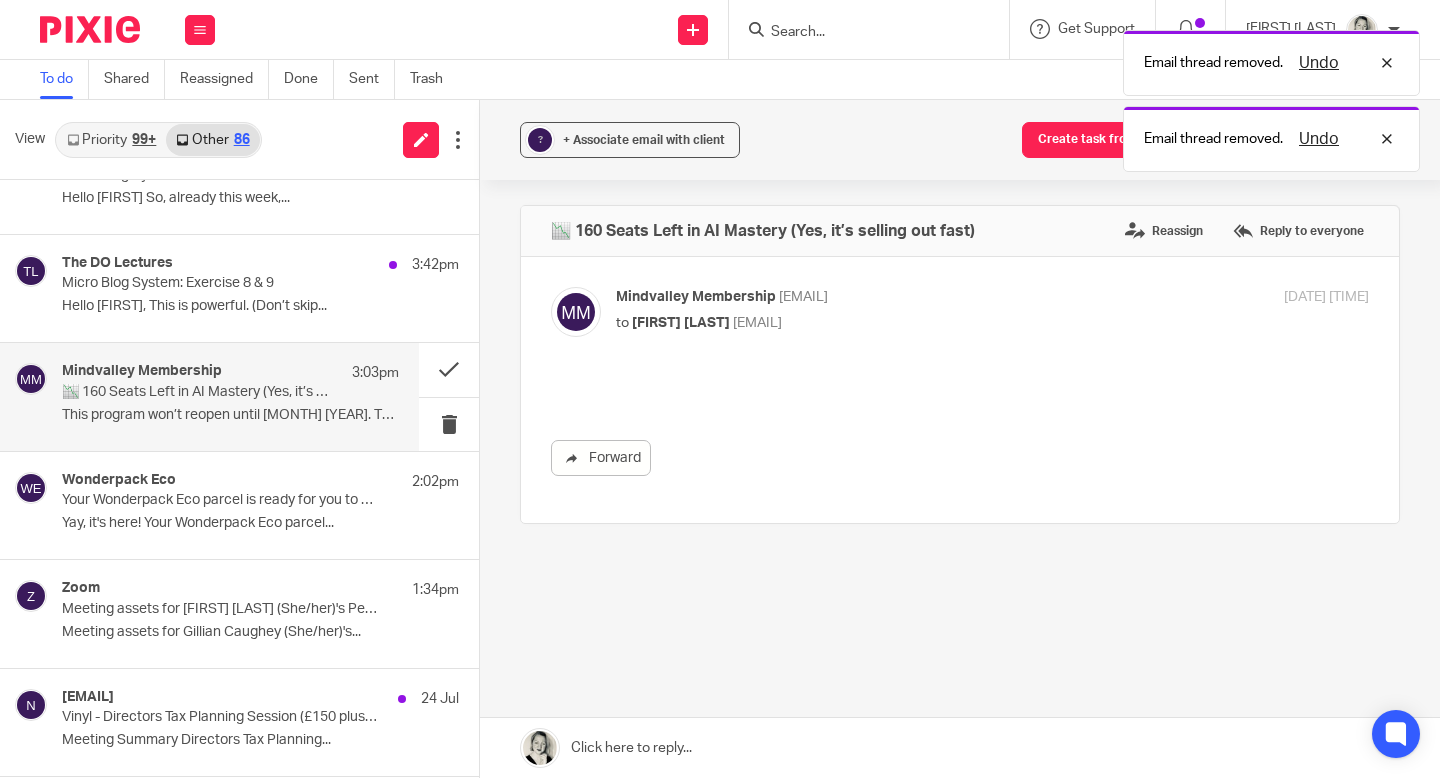 scroll, scrollTop: 0, scrollLeft: 0, axis: both 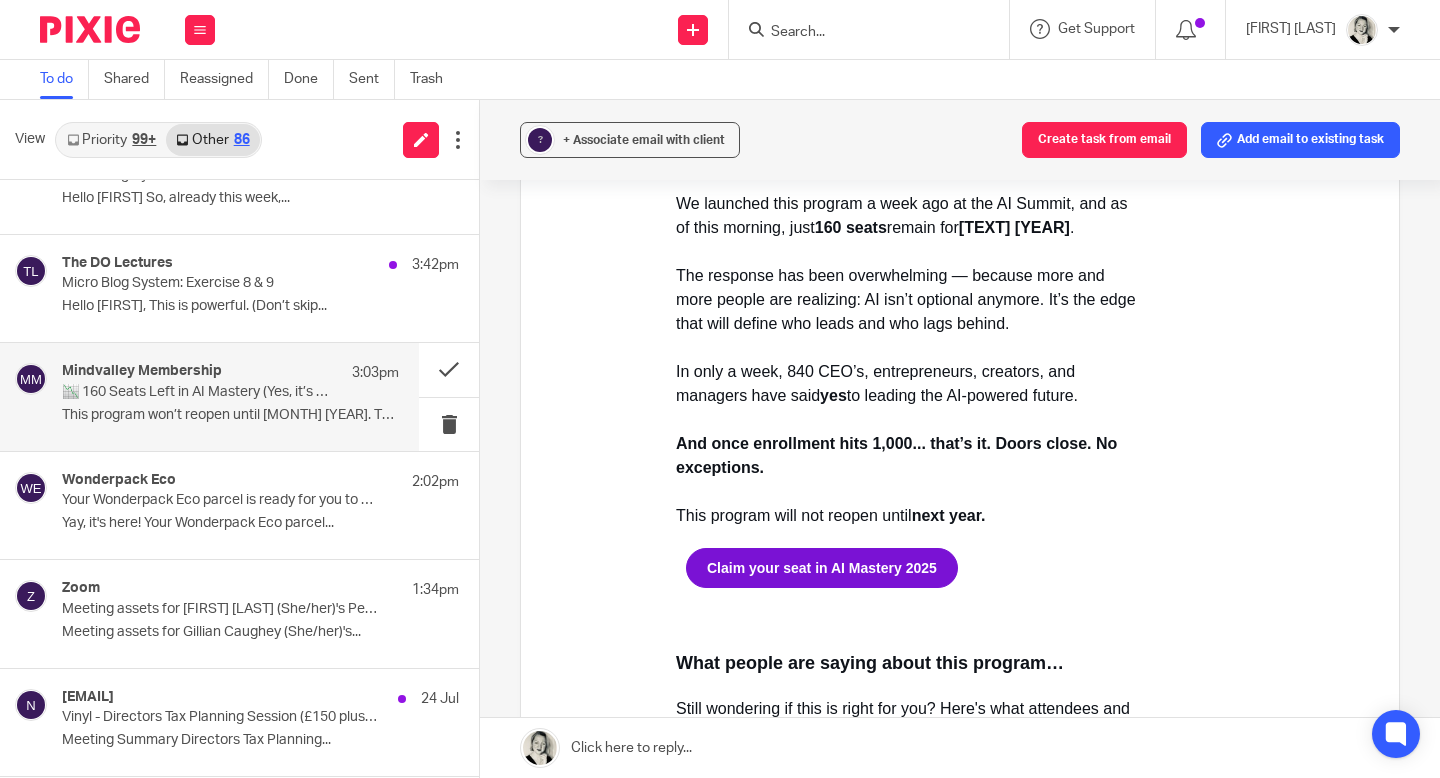click on "Claim your seat in AI Mastery 2025" at bounding box center (822, 568) 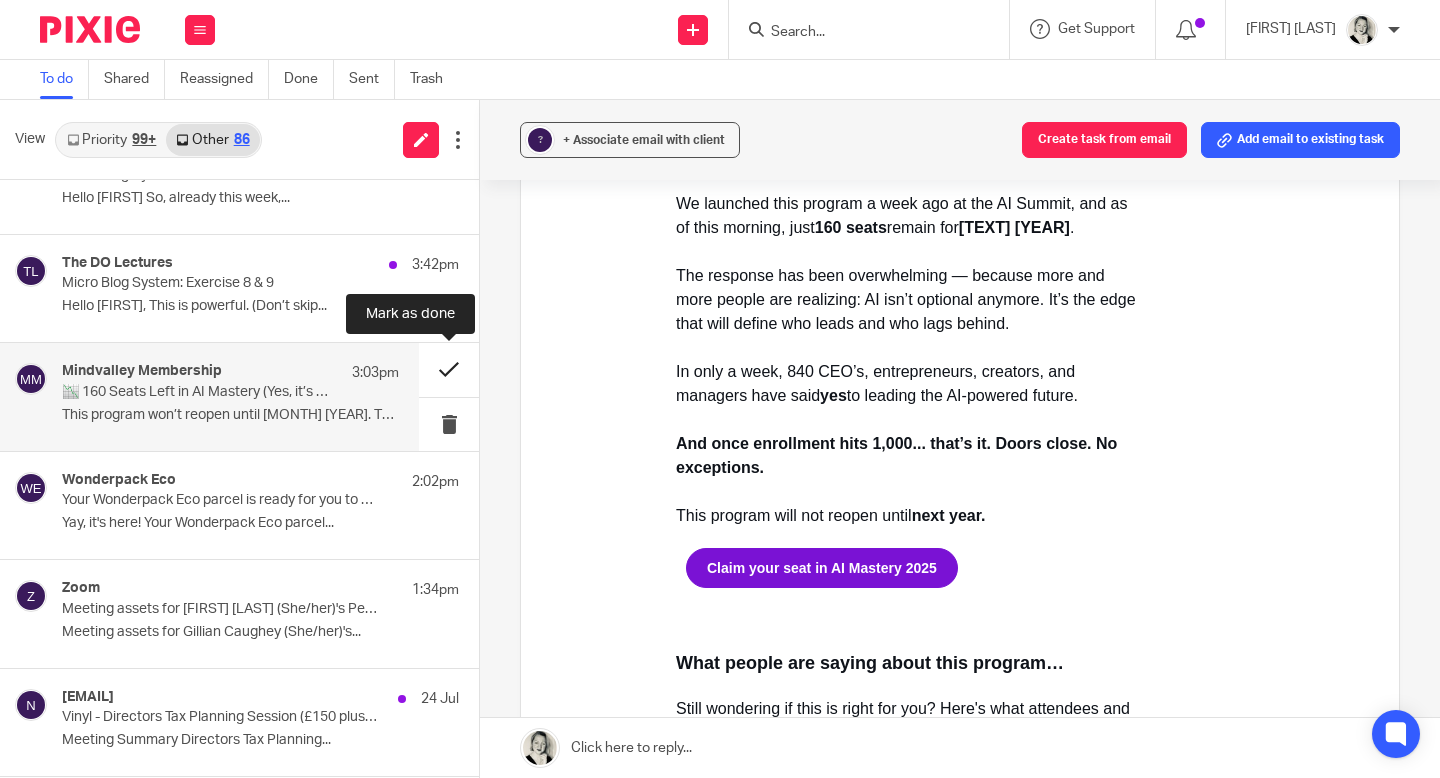 click at bounding box center [449, 369] 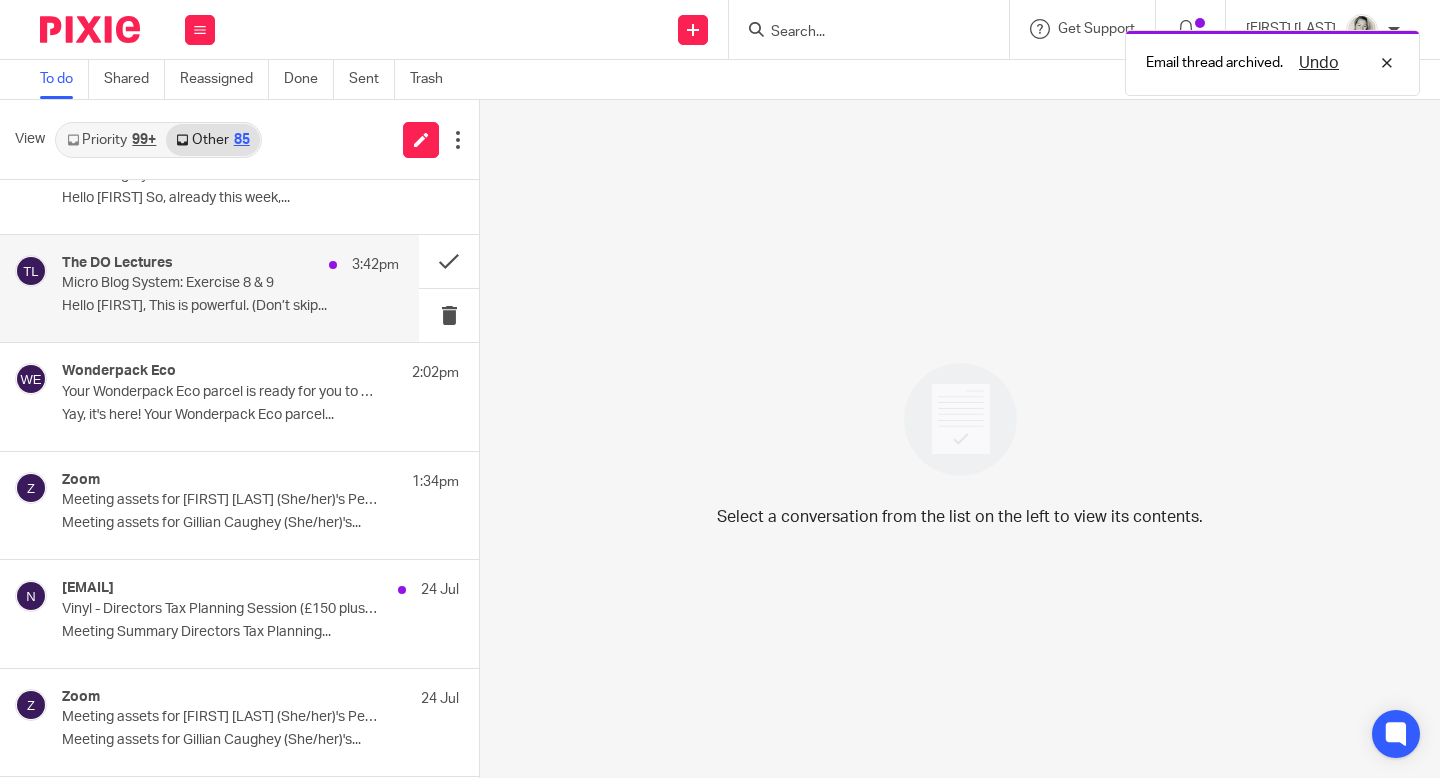 click on "Hello [FIRST], This is powerful. (Don’t skip..." at bounding box center (230, 306) 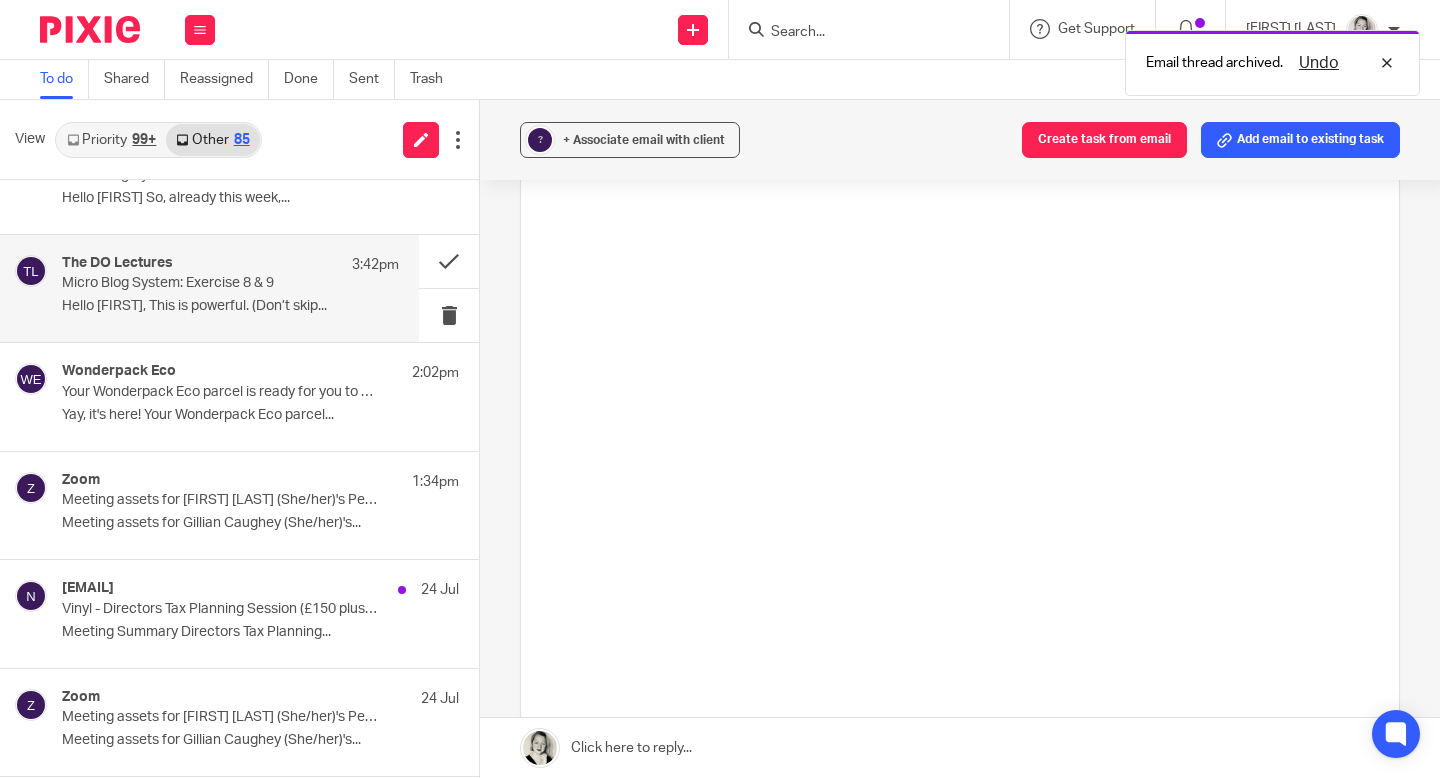scroll, scrollTop: 0, scrollLeft: 0, axis: both 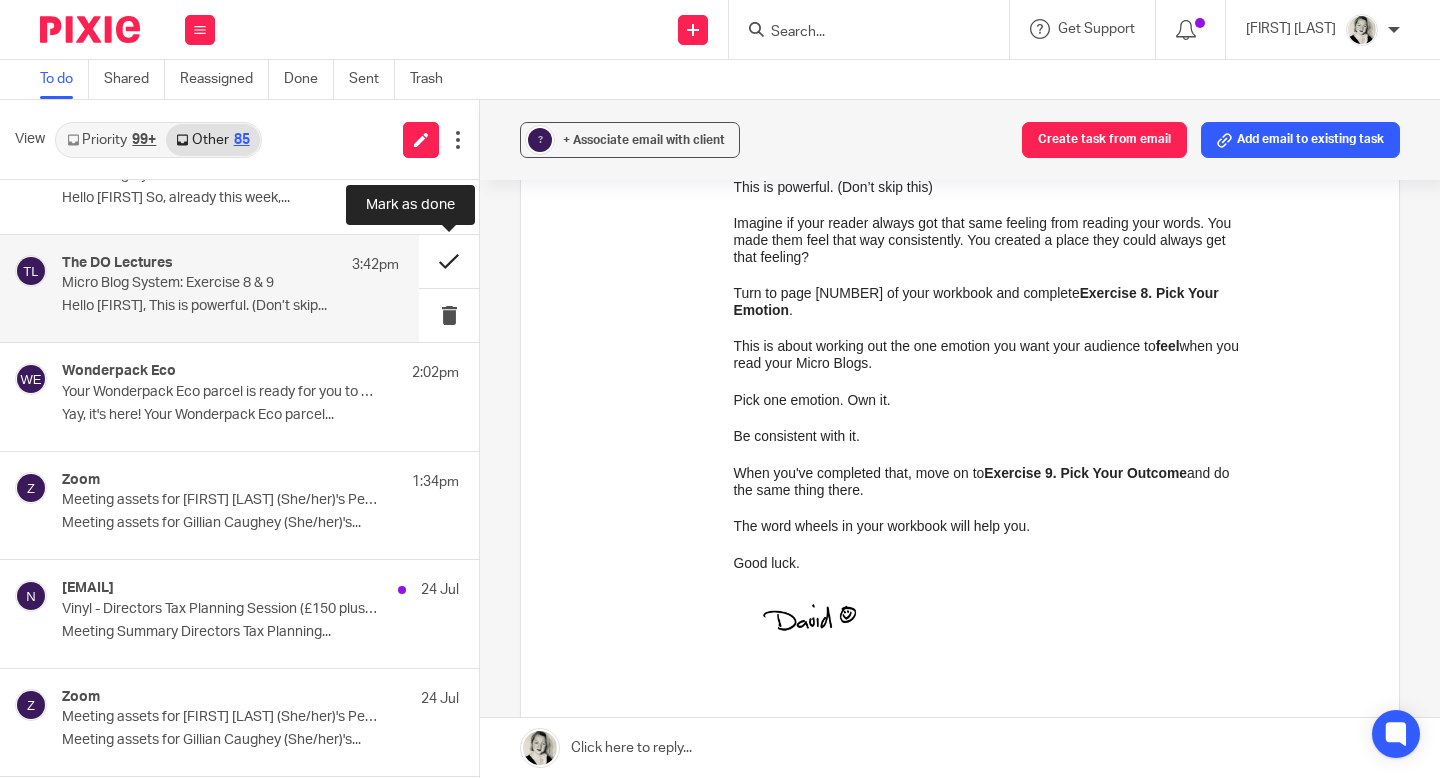 click at bounding box center (449, 261) 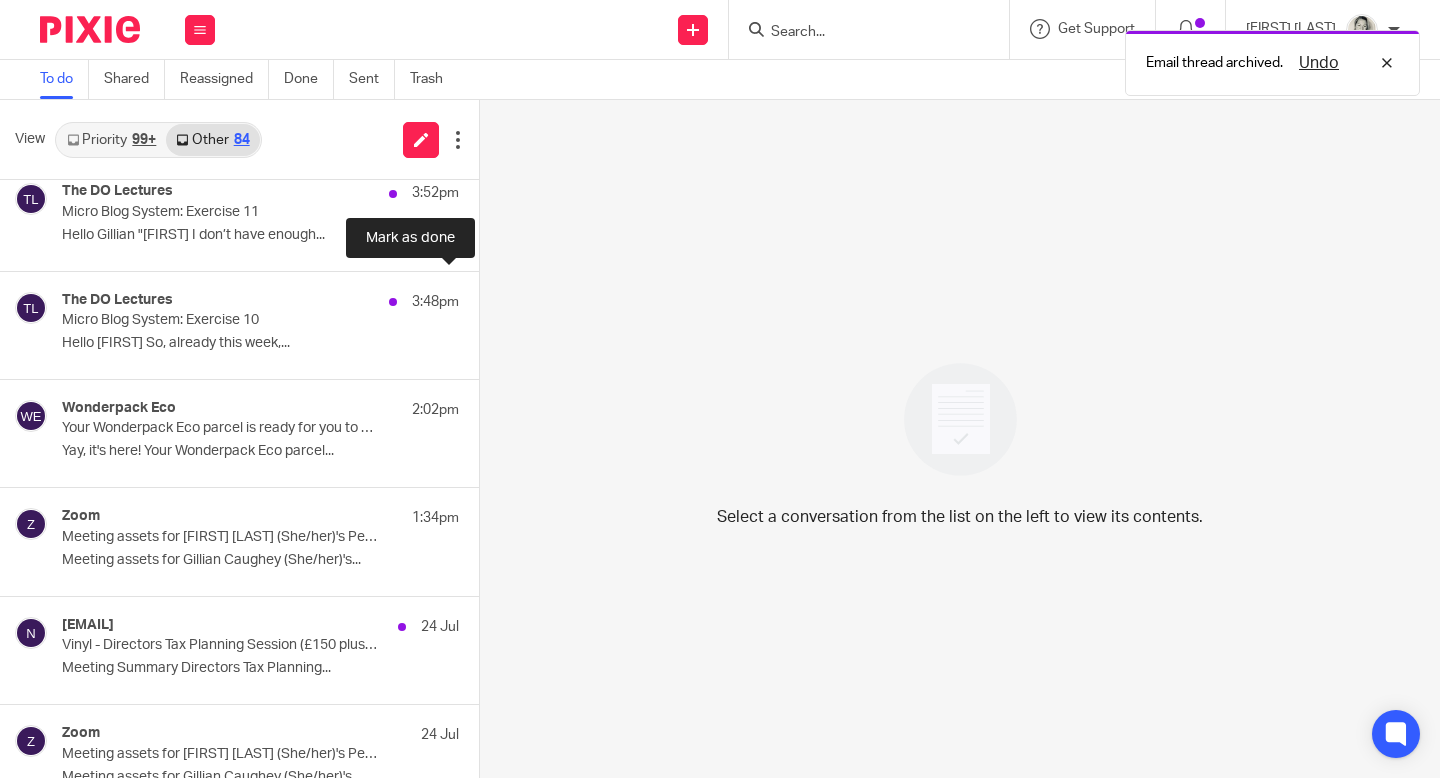 scroll, scrollTop: 116, scrollLeft: 0, axis: vertical 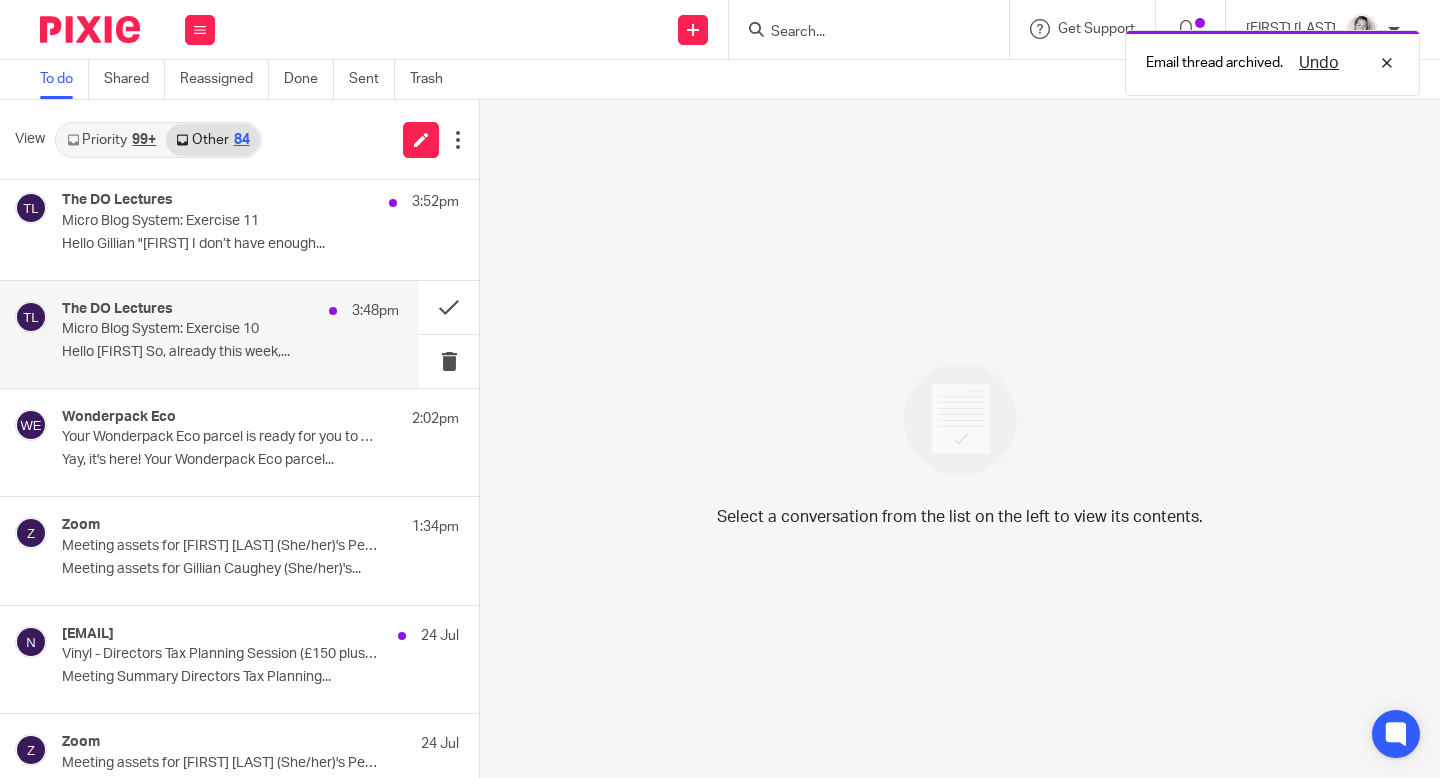 click on "The DO Lectures
3:48pm Micro Blog System: Exercise 10 Hello Gillian So, already this week,..." at bounding box center (230, 334) 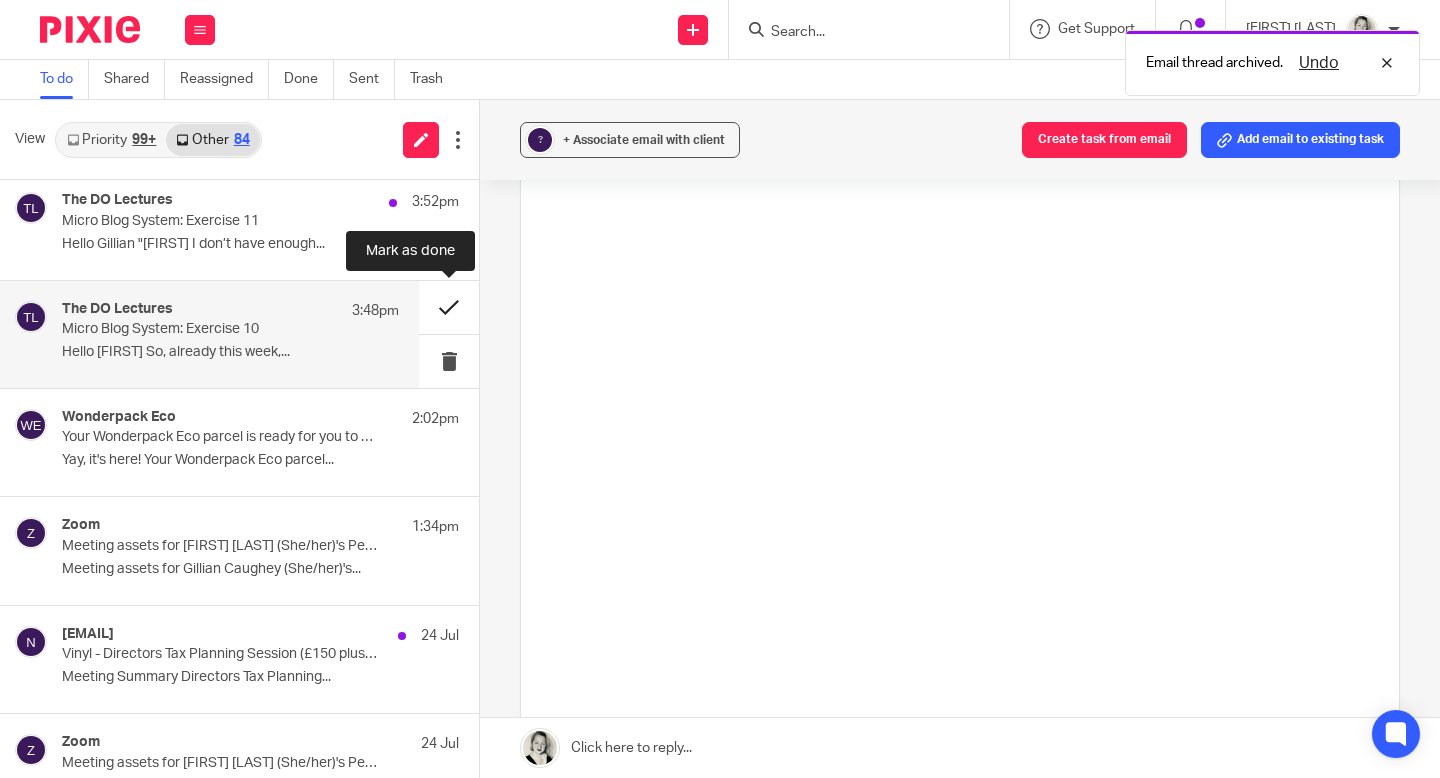 scroll, scrollTop: 0, scrollLeft: 0, axis: both 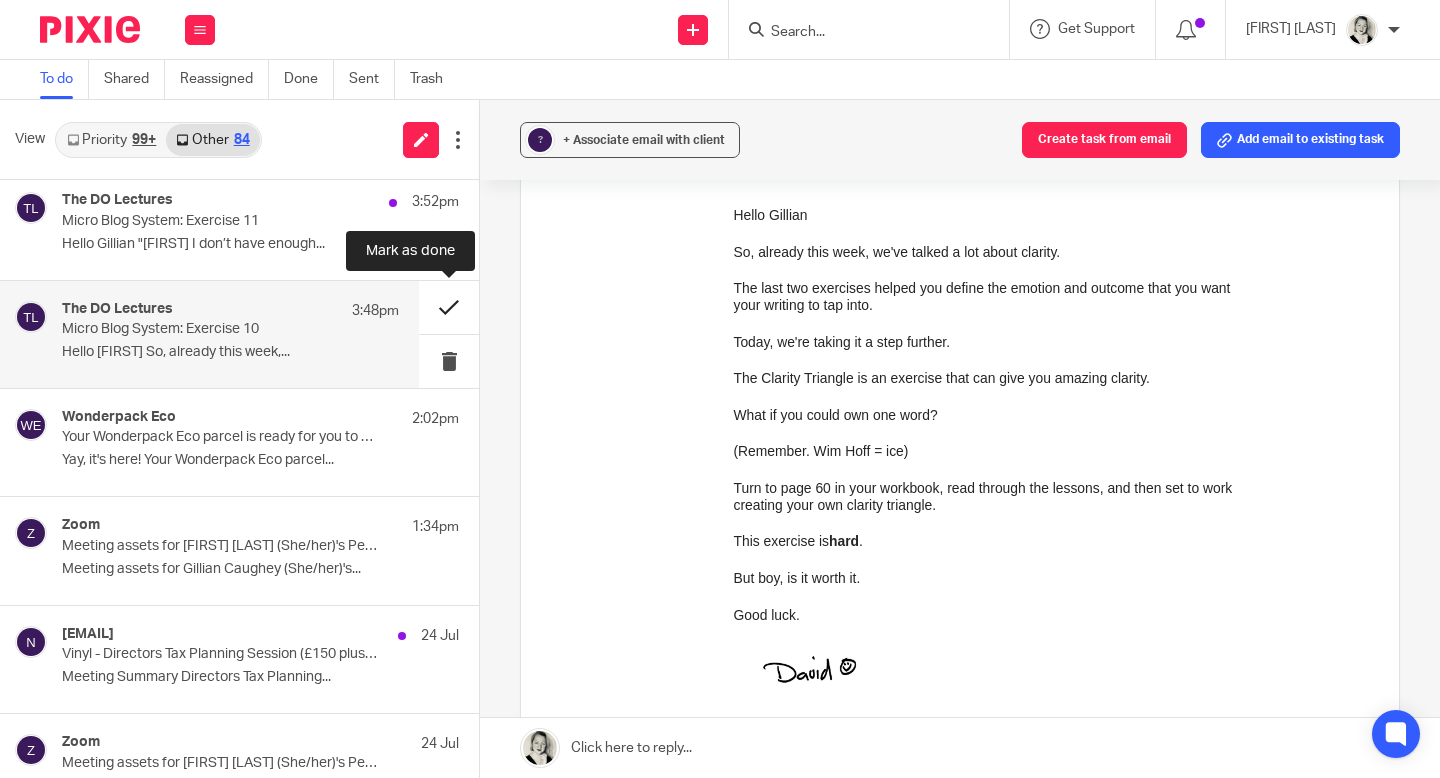 click at bounding box center [449, 307] 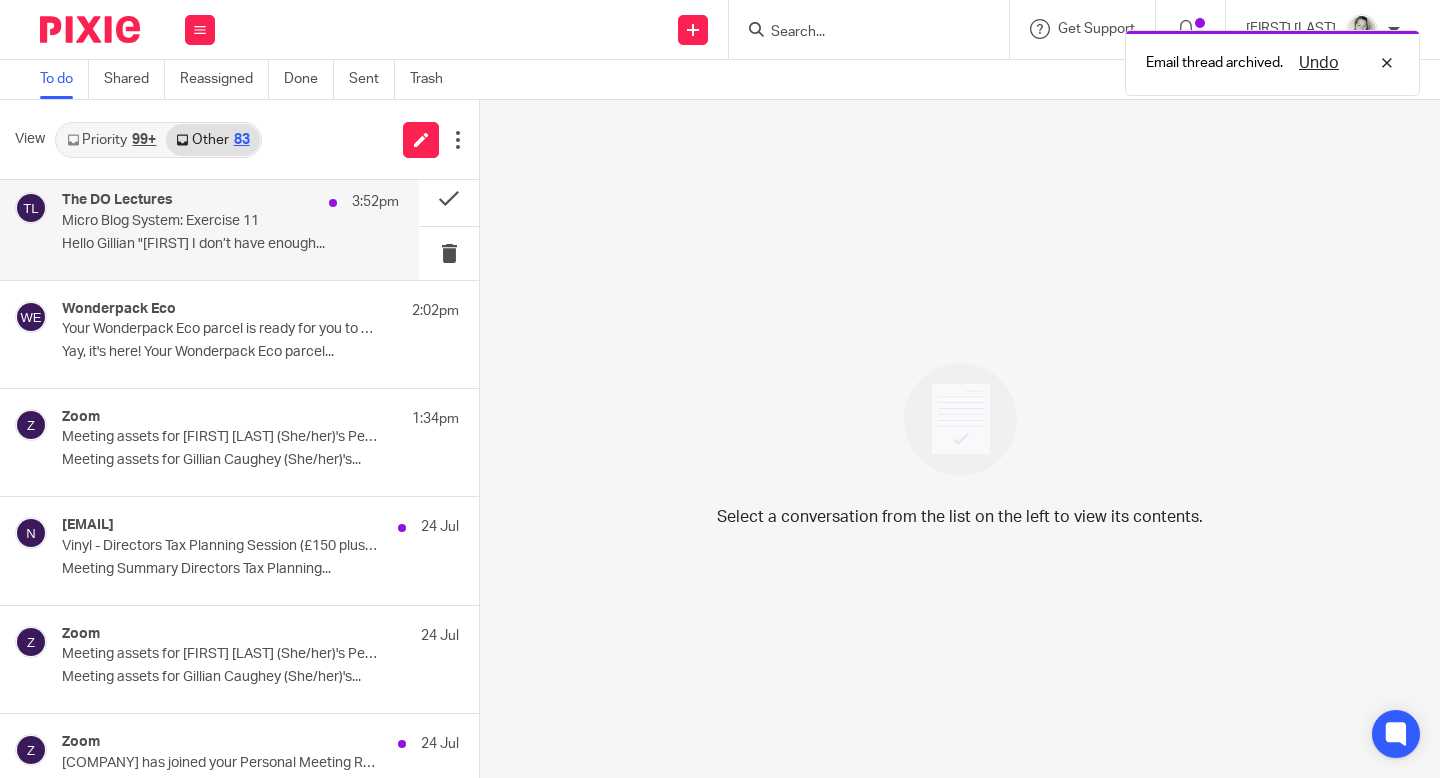 click on "Hello Gillian "[FIRST] I don’t have enough..." at bounding box center (230, 244) 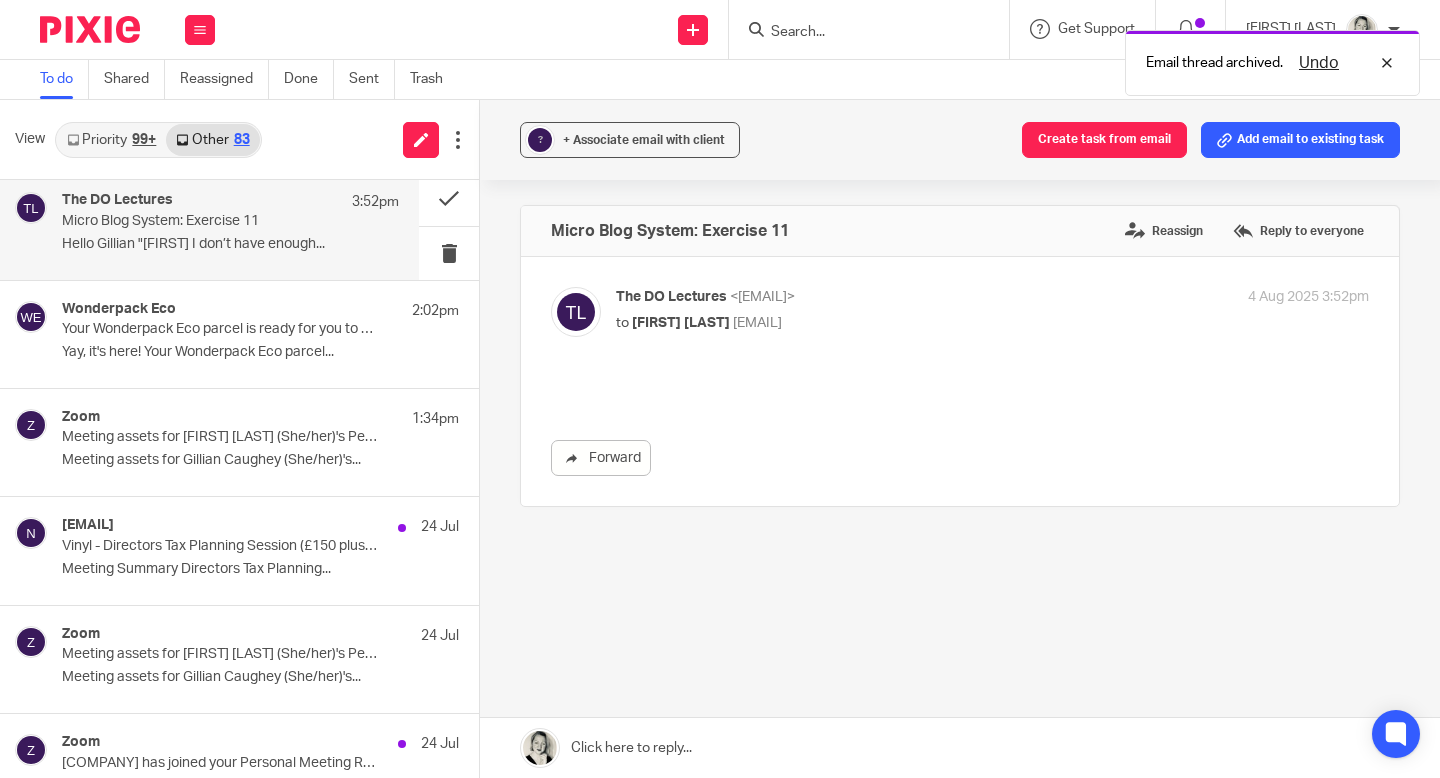 scroll, scrollTop: 0, scrollLeft: 0, axis: both 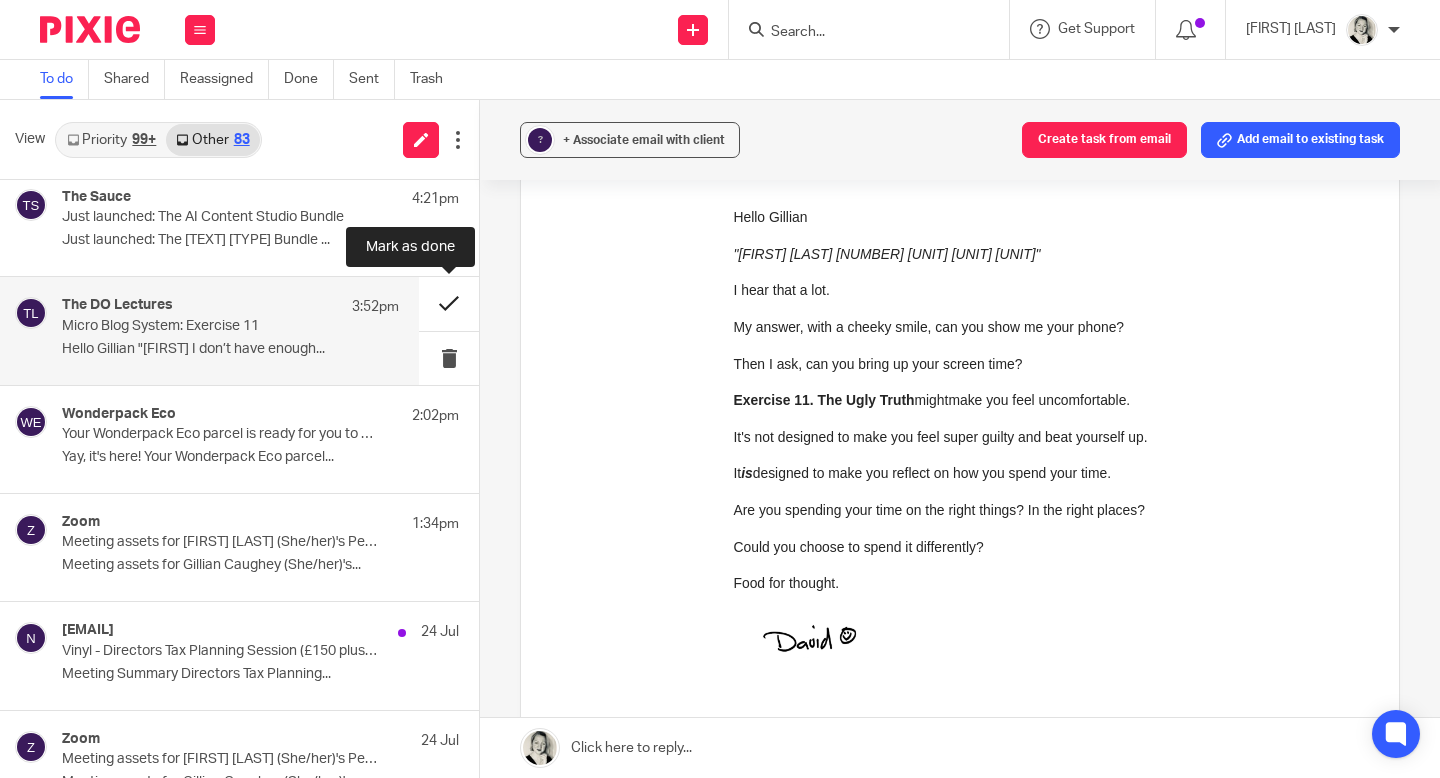 click at bounding box center [449, 303] 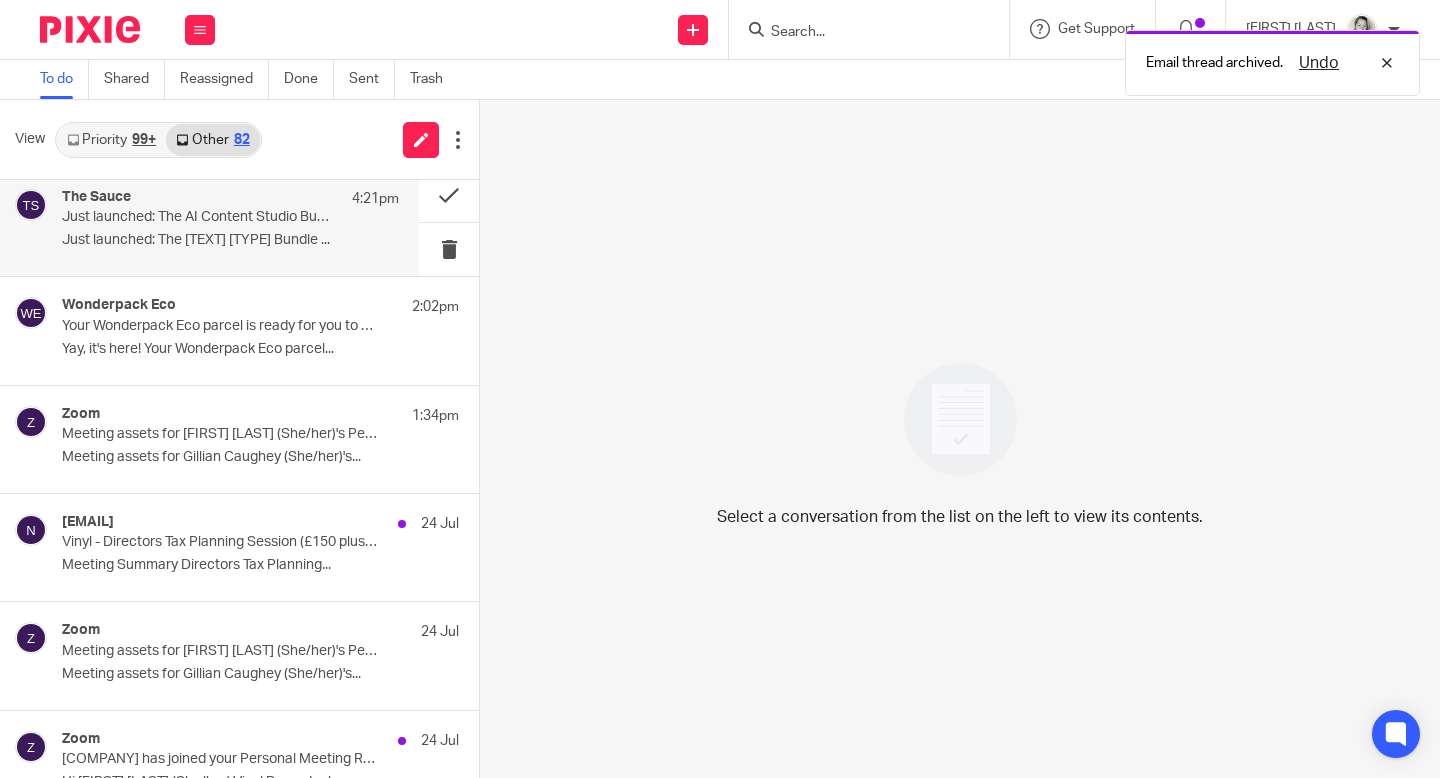 click on "The Sauce
4:21pm   Just launched: The AI Content Studio Bundle   Just launched: The AI Content Studio Bundle   ..." at bounding box center (230, 222) 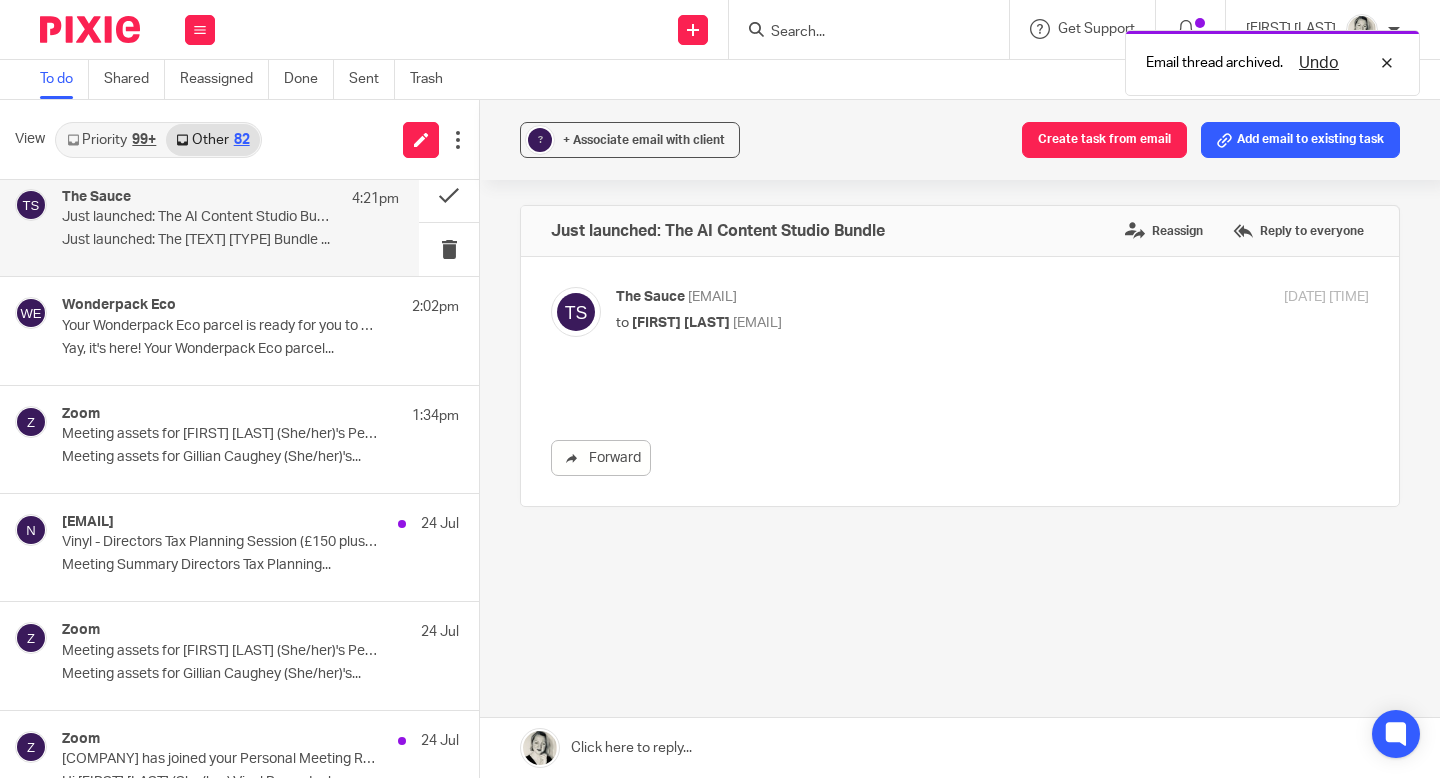 scroll, scrollTop: 0, scrollLeft: 0, axis: both 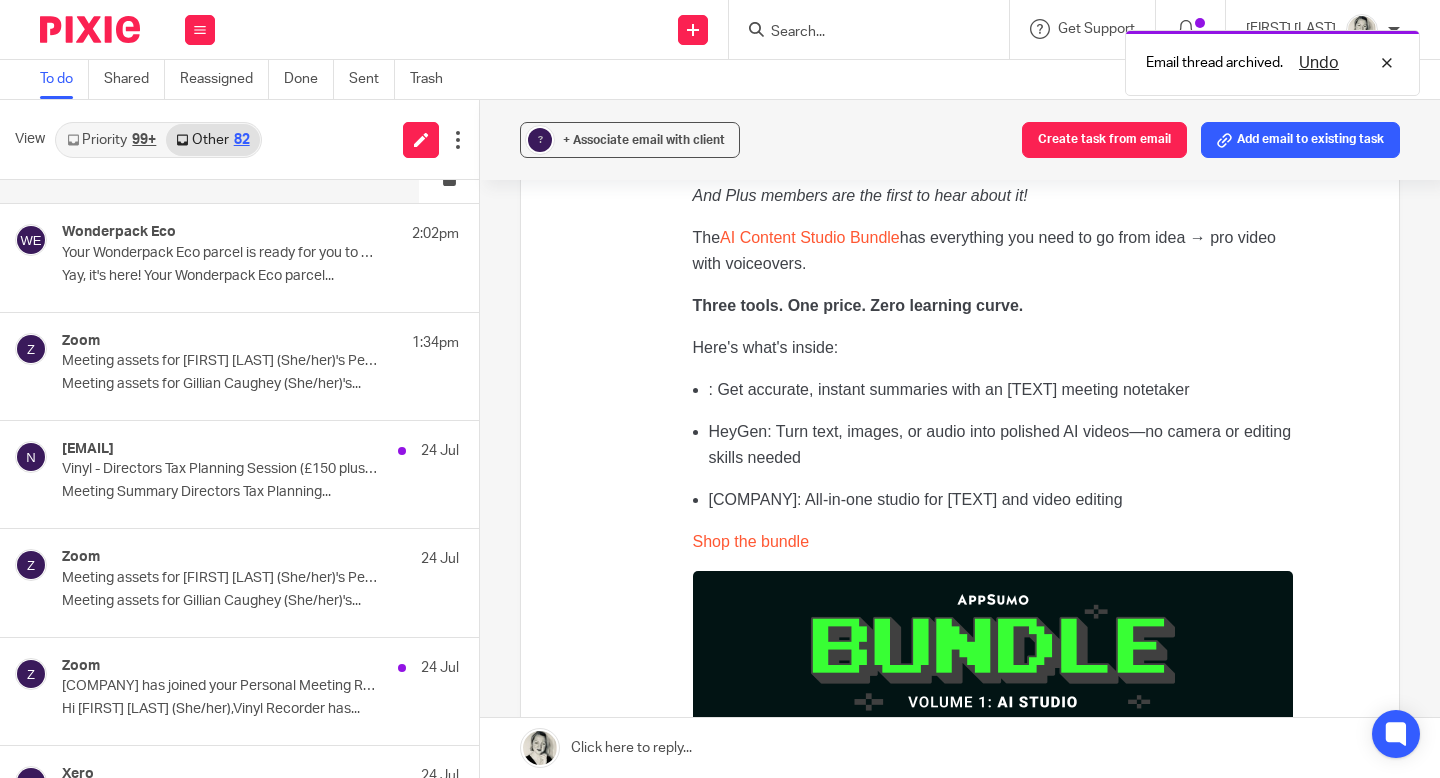 click on "AI Content Studio Bundle" at bounding box center (810, 237) 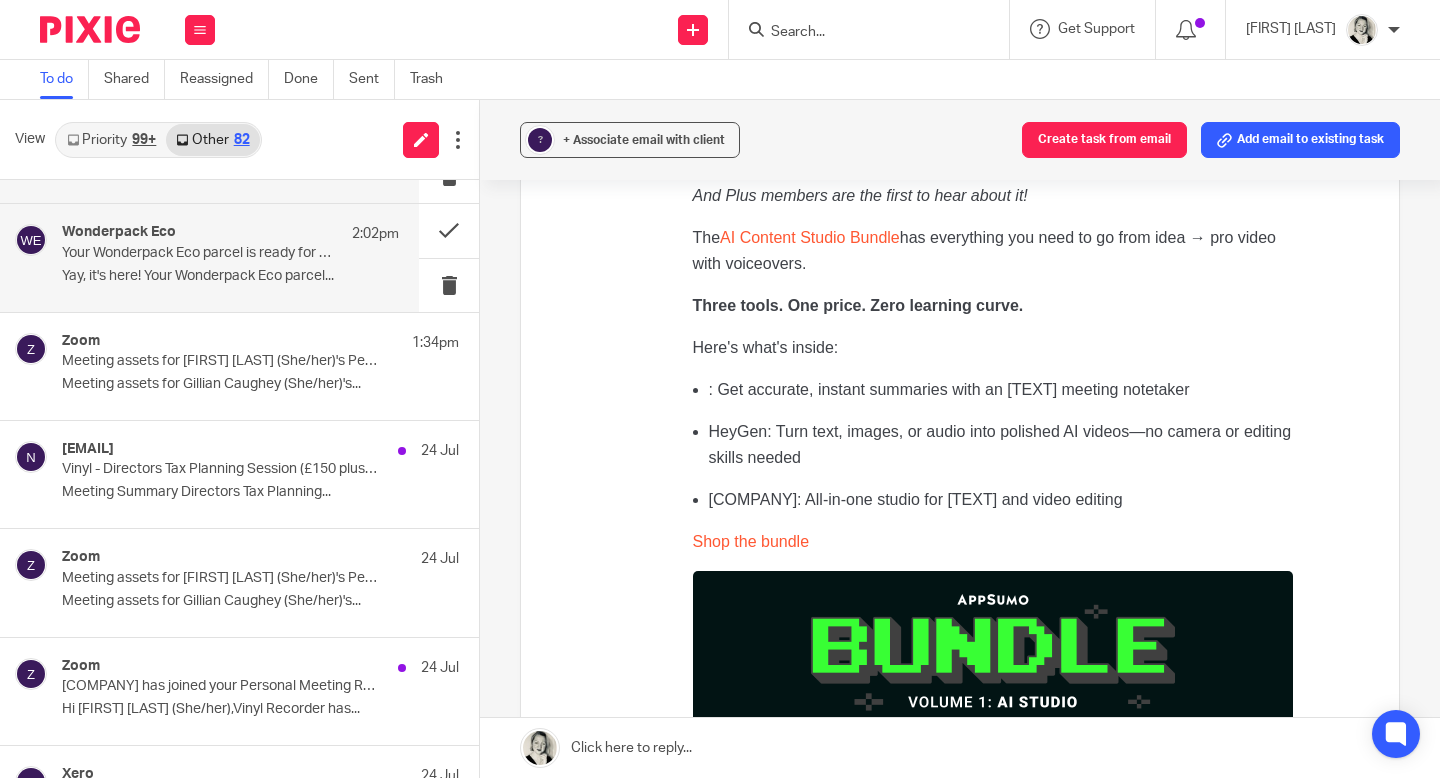scroll, scrollTop: 0, scrollLeft: 0, axis: both 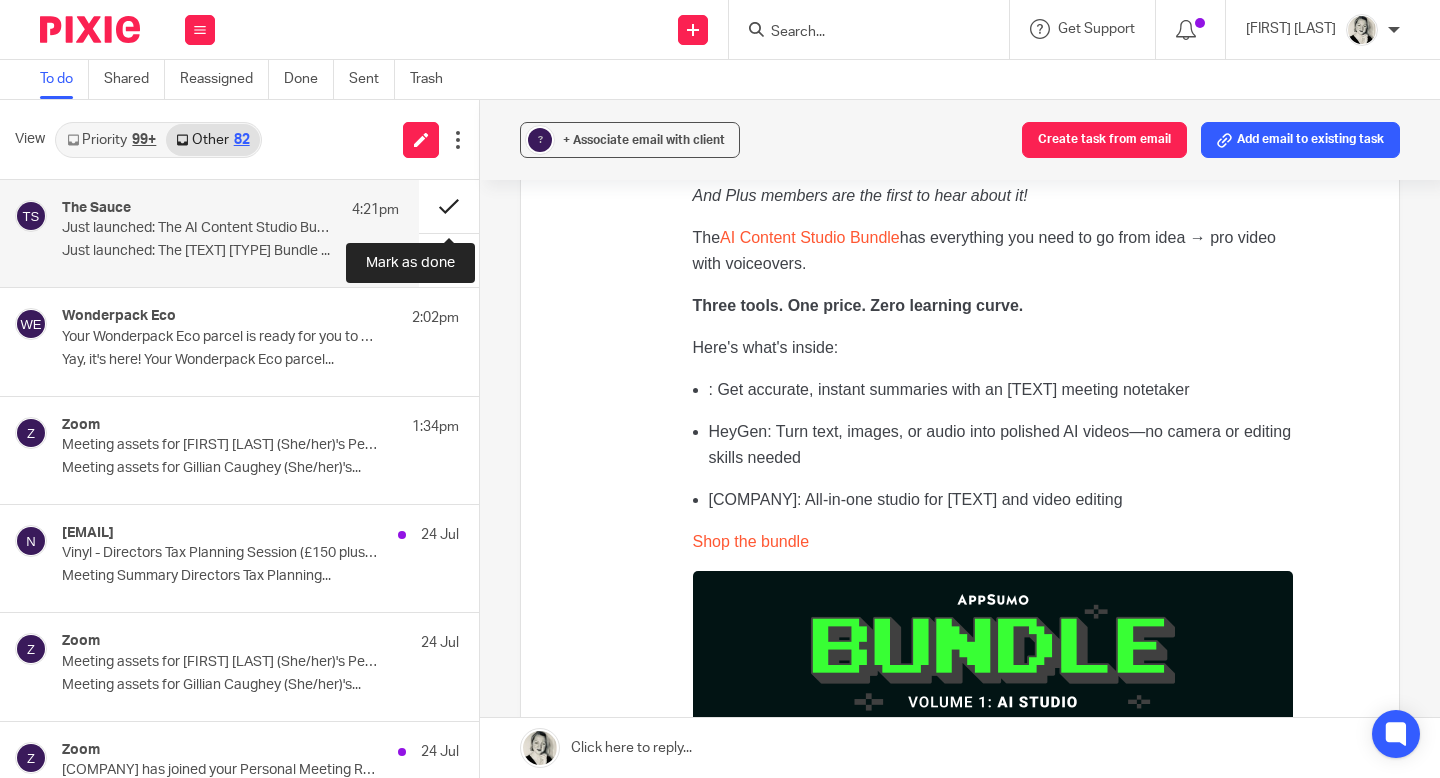 click at bounding box center [449, 206] 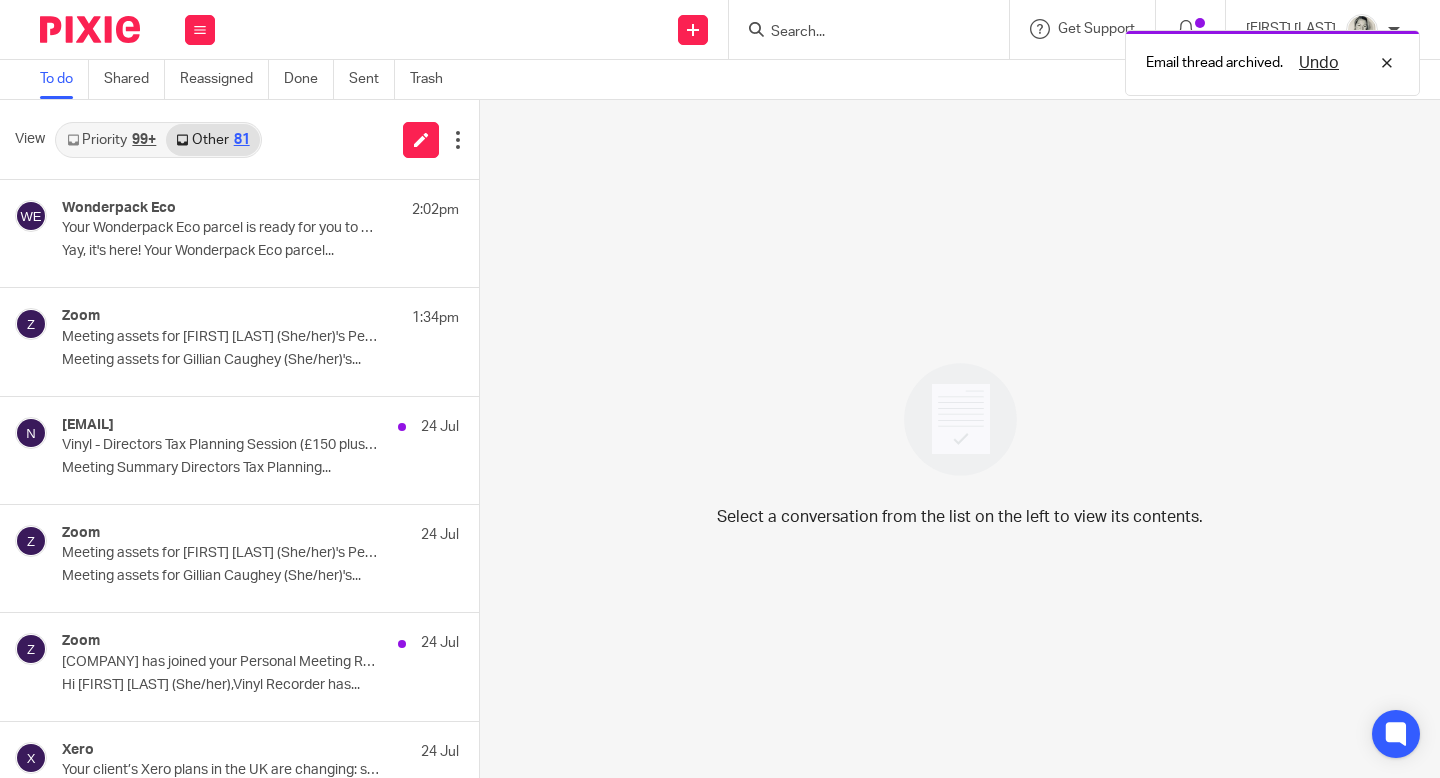 click on "99+" at bounding box center [144, 140] 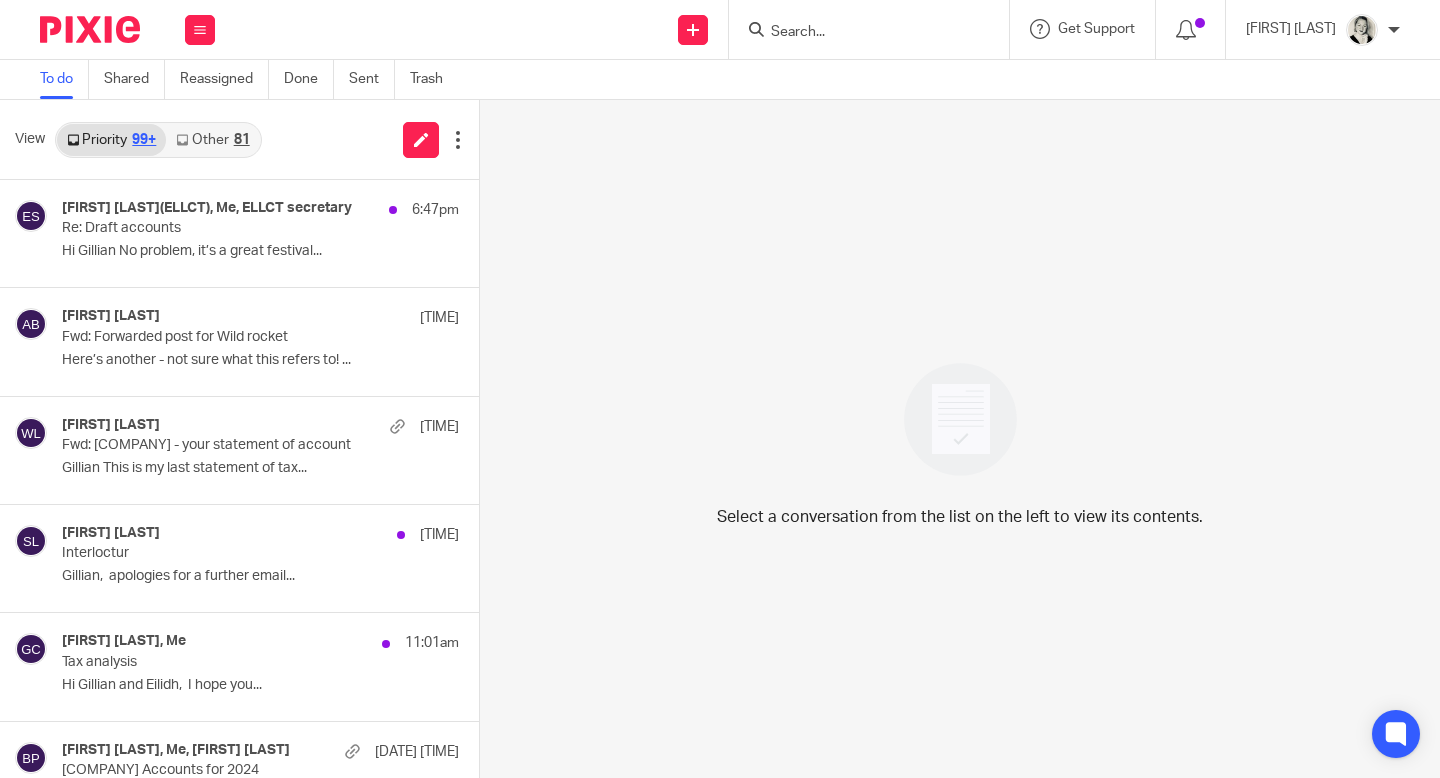 scroll, scrollTop: 0, scrollLeft: 0, axis: both 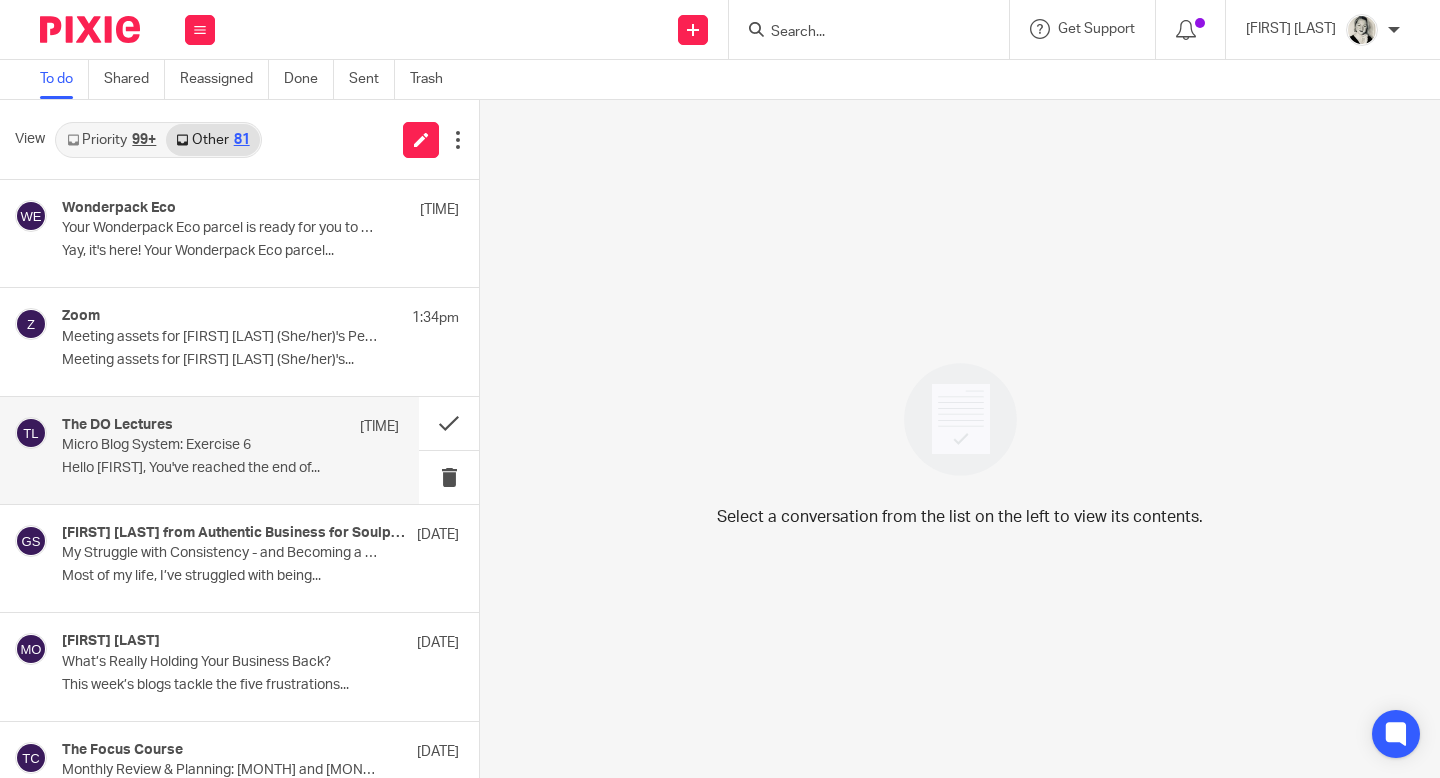 click on "The DO Lectures
11:46am" at bounding box center (230, 427) 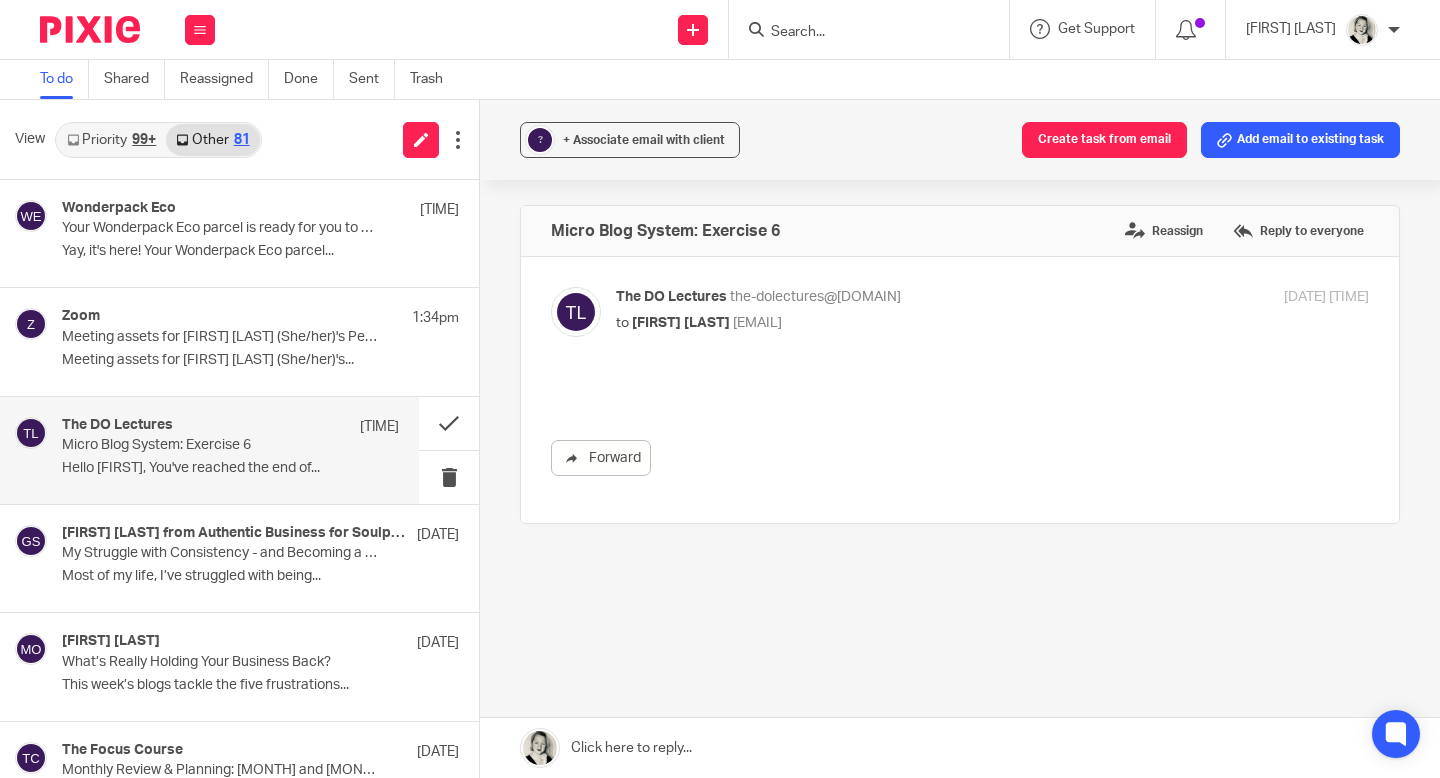 scroll, scrollTop: 0, scrollLeft: 0, axis: both 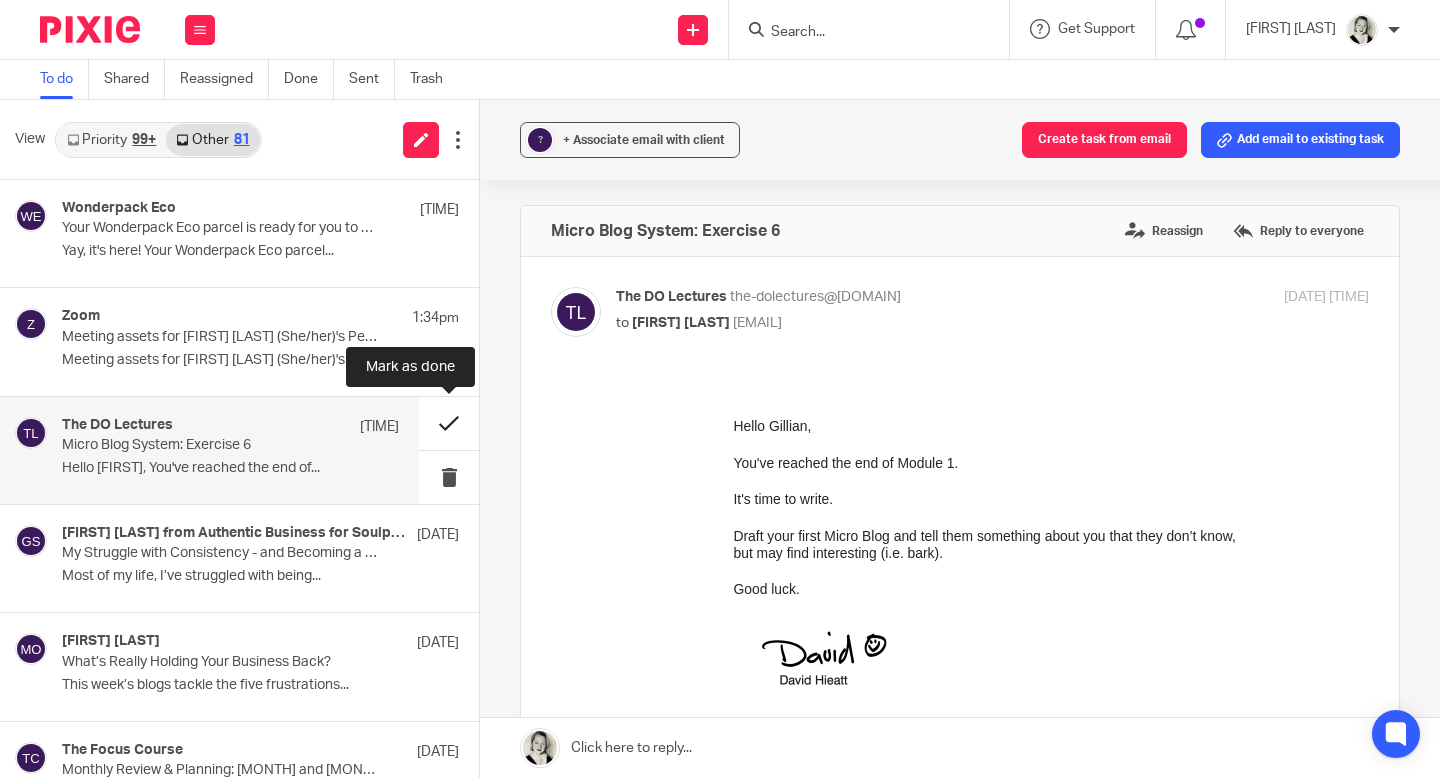 click at bounding box center [449, 423] 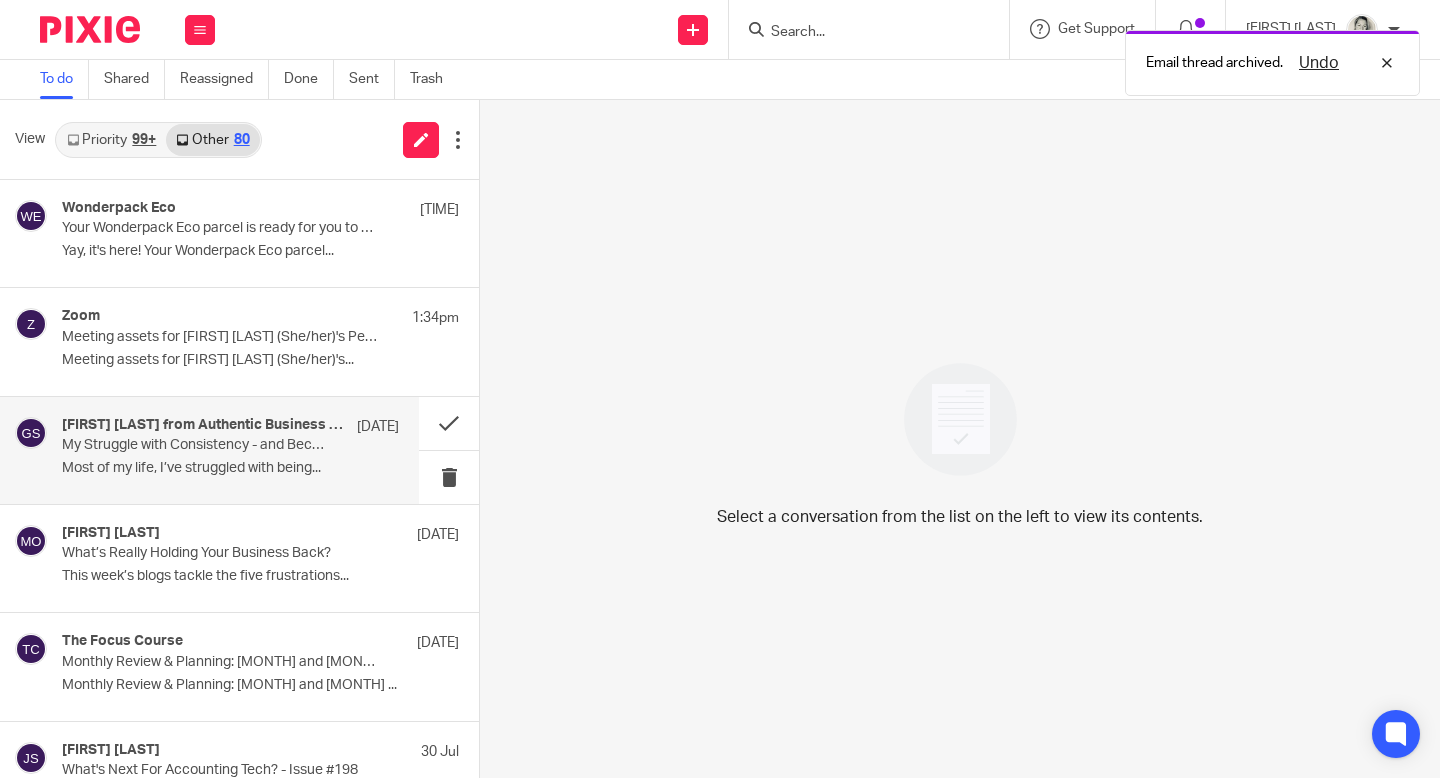click on "My Struggle with Consistency - and Becoming a Different Person" at bounding box center [197, 445] 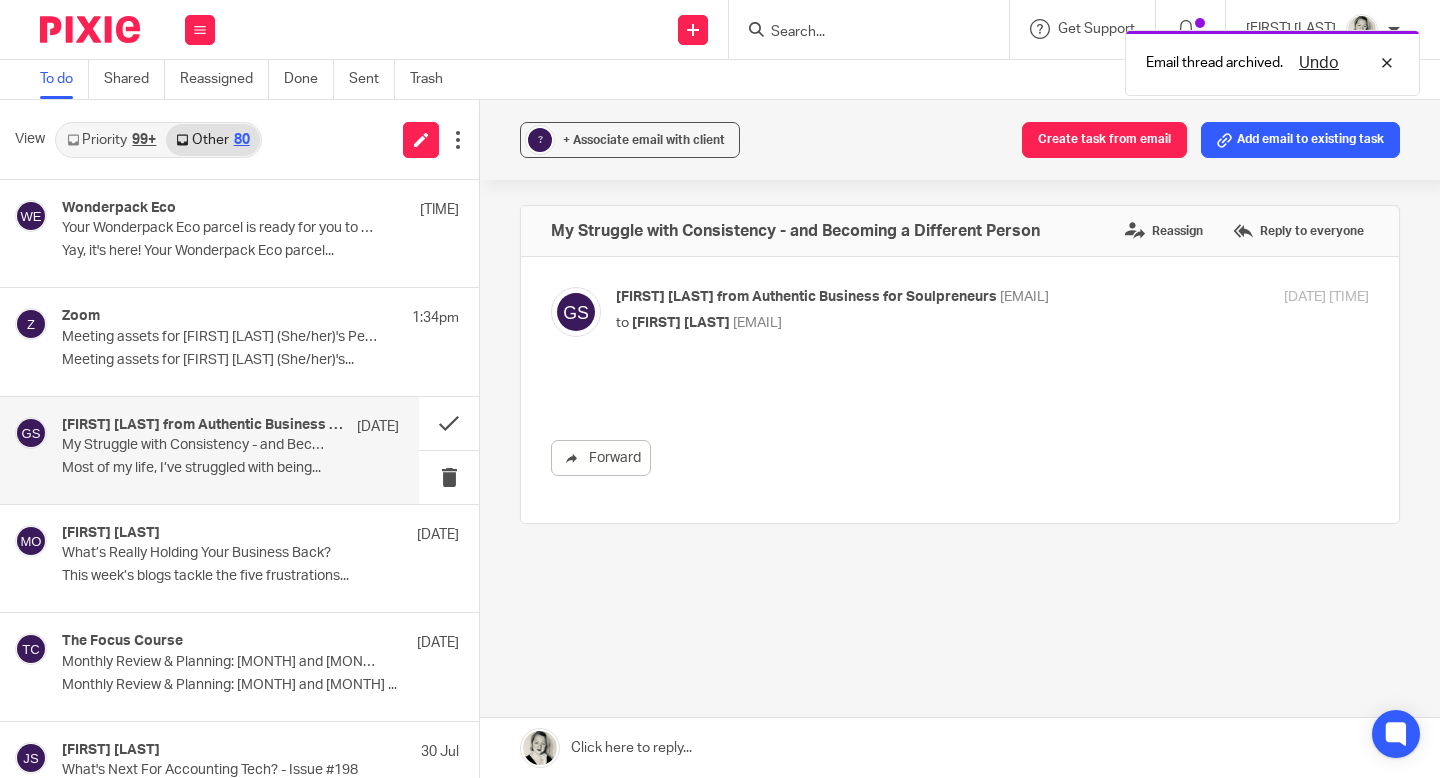 scroll, scrollTop: 0, scrollLeft: 0, axis: both 